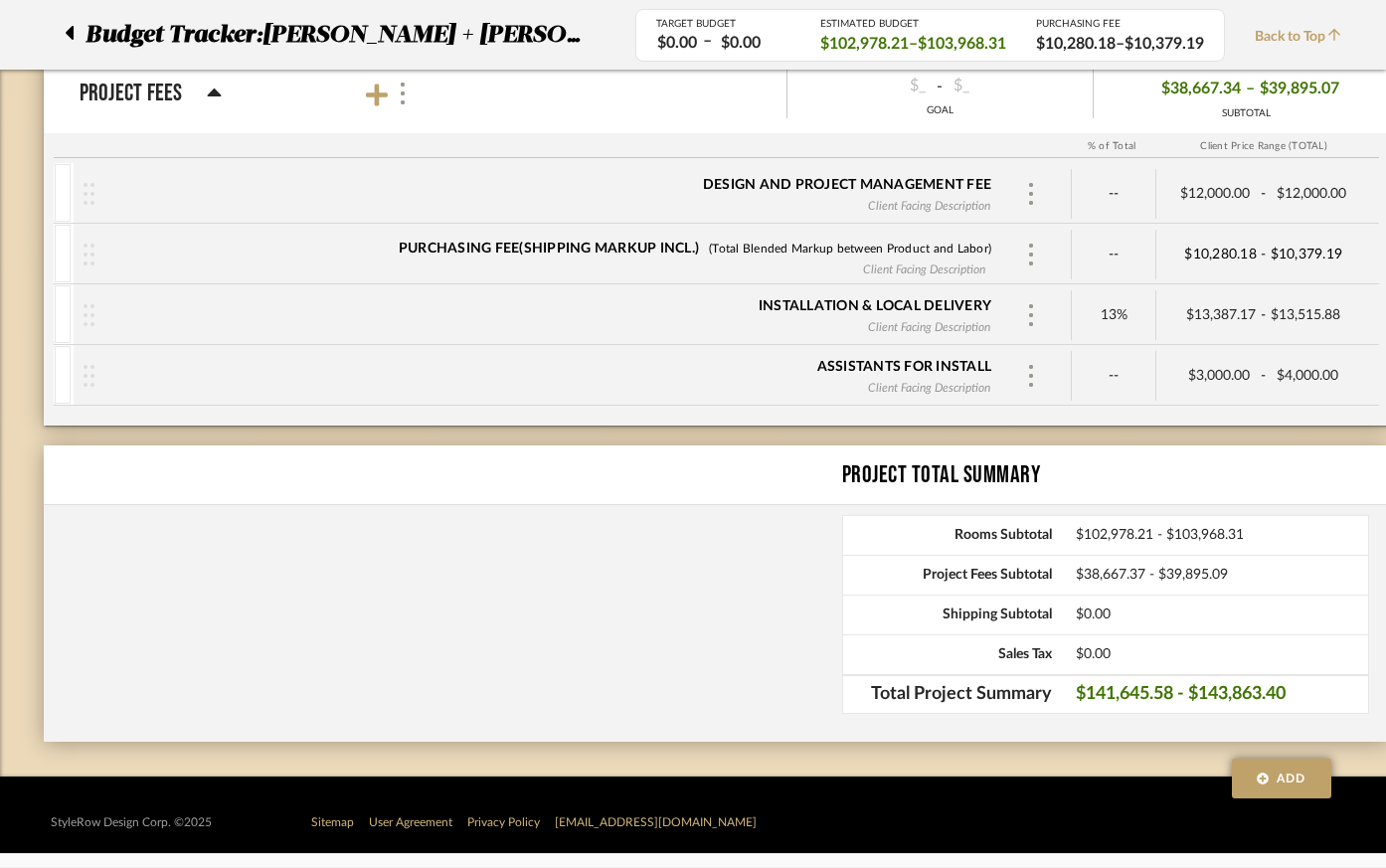 scroll, scrollTop: 11845, scrollLeft: 0, axis: vertical 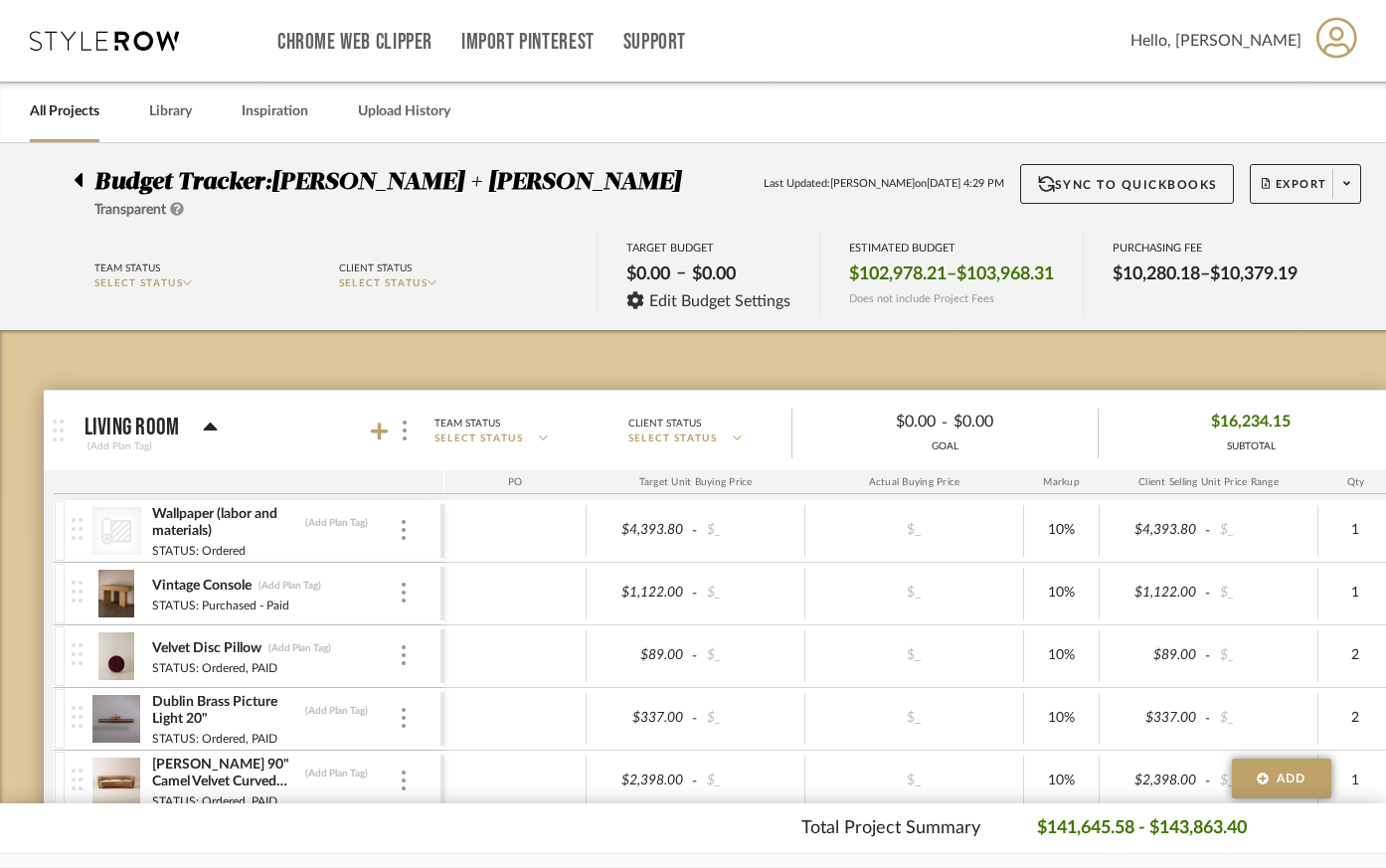 click at bounding box center (104, 41) 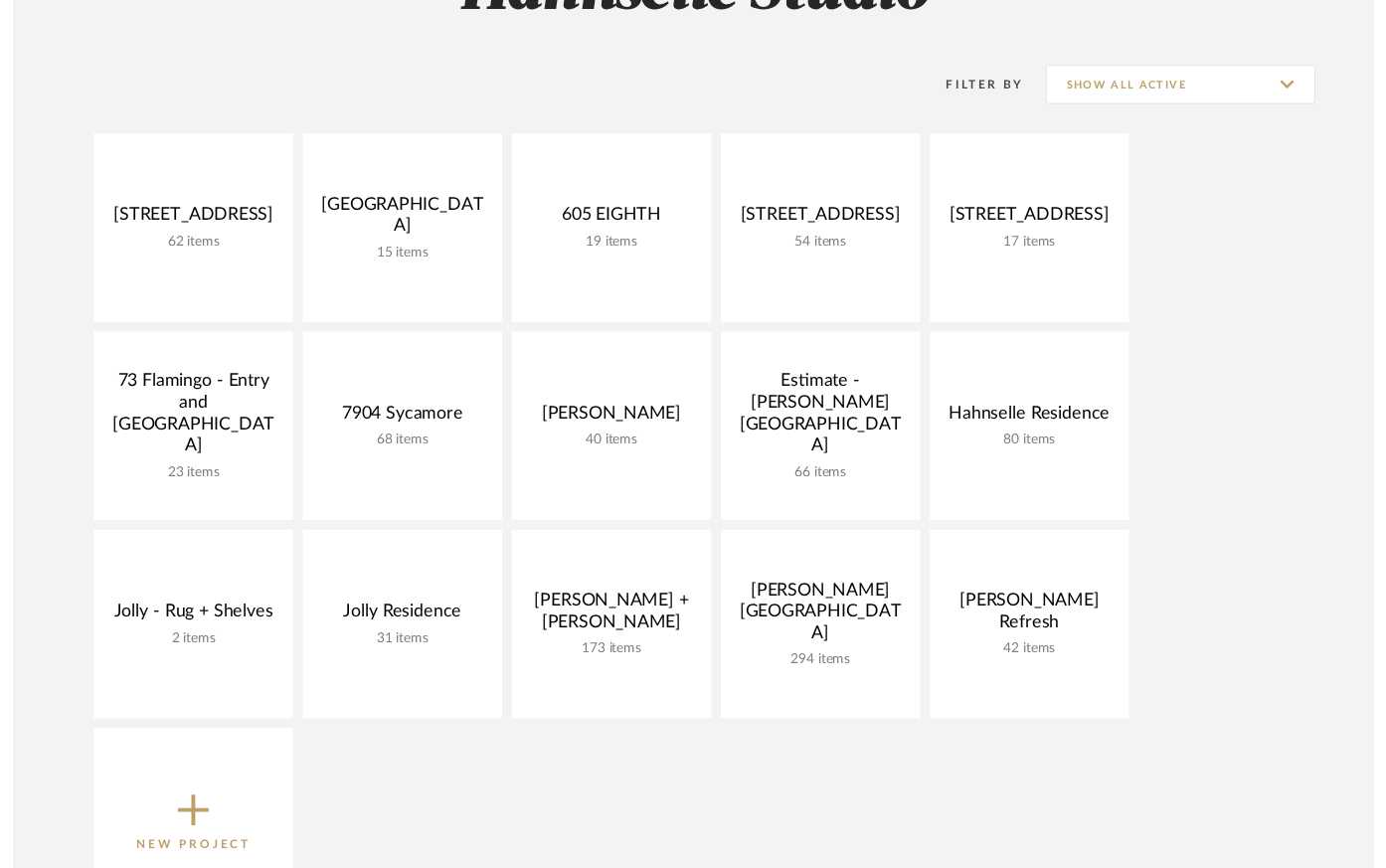 scroll, scrollTop: 355, scrollLeft: 0, axis: vertical 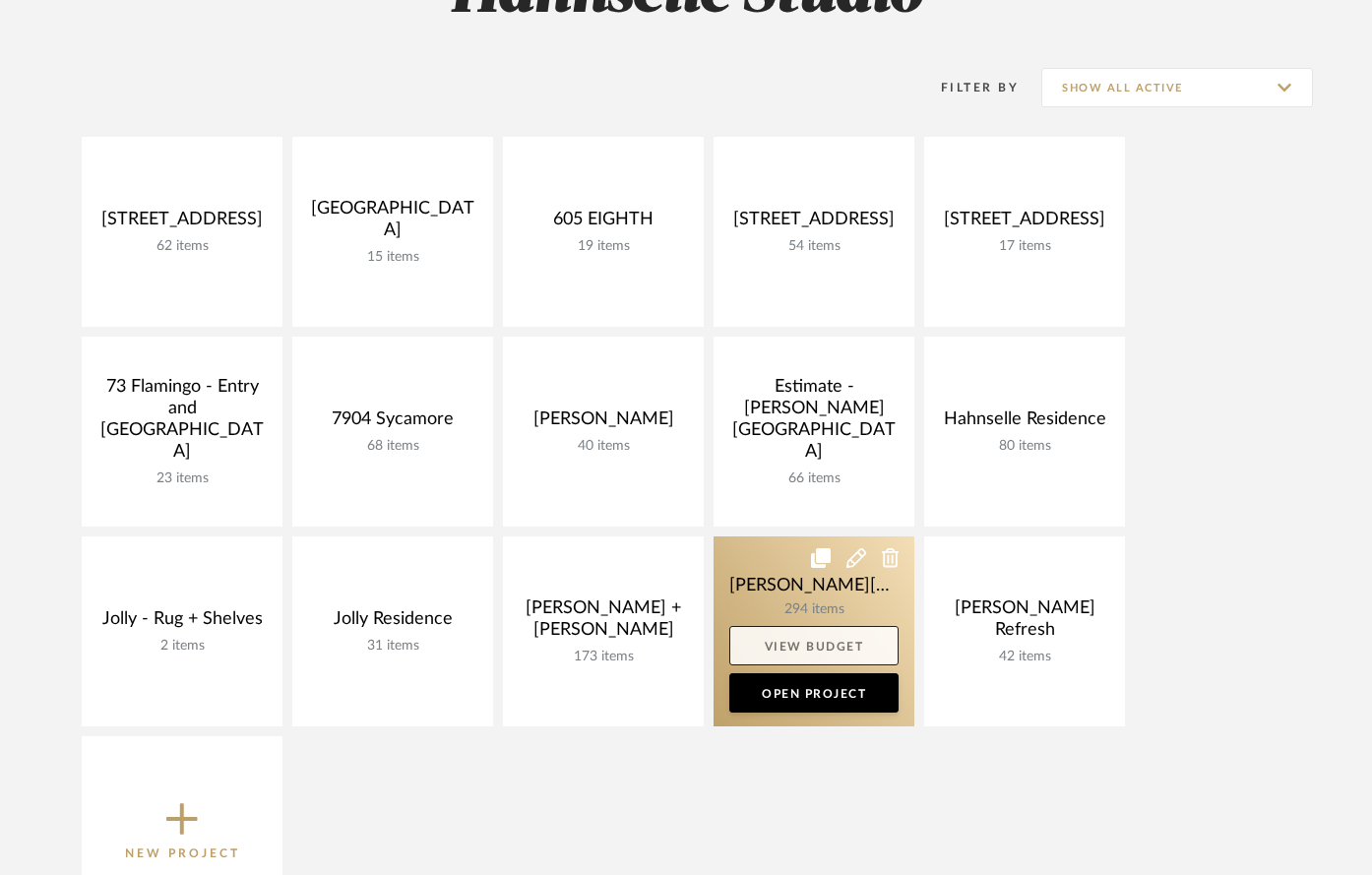 click on "View Budget" 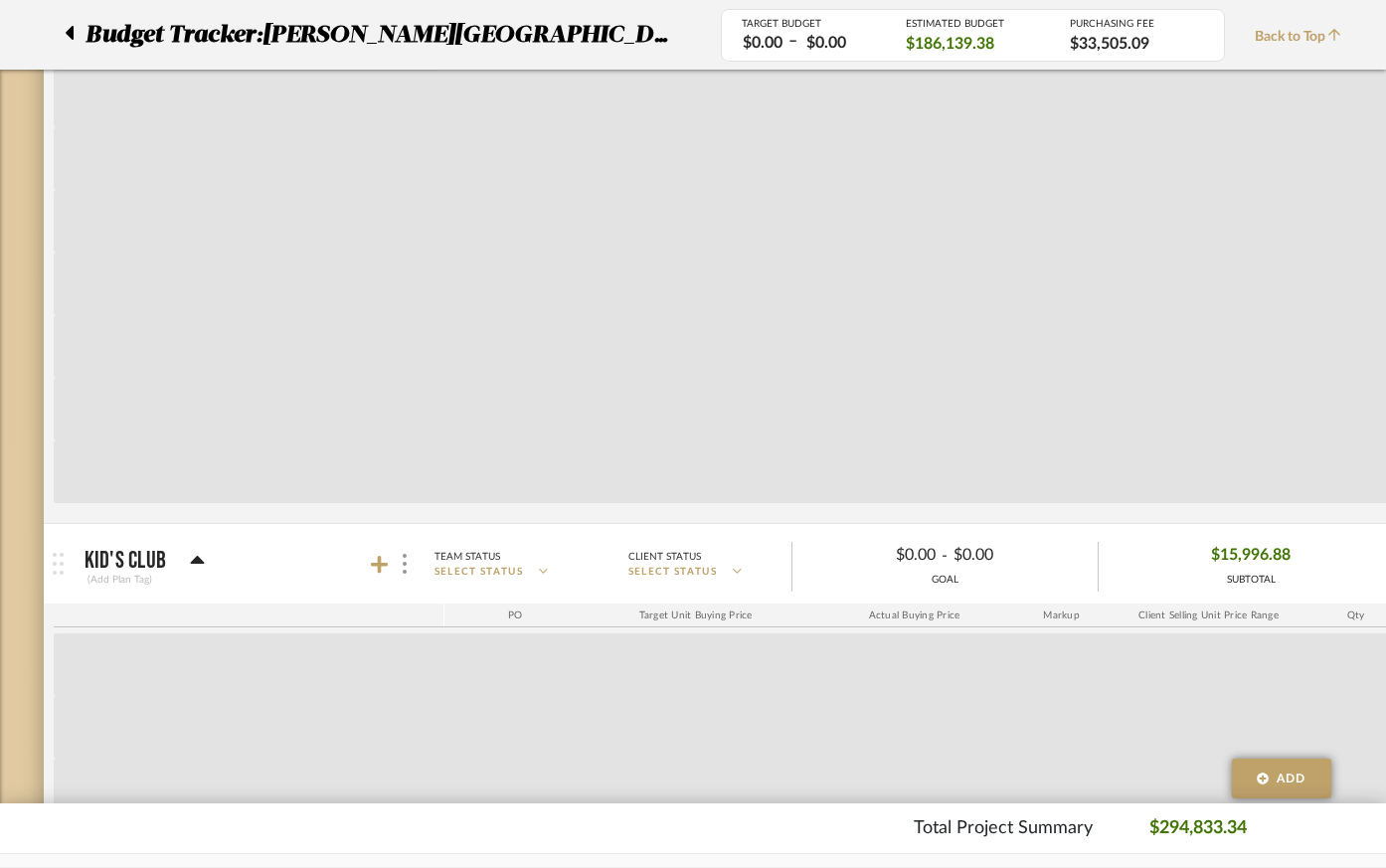 scroll, scrollTop: 3332, scrollLeft: 0, axis: vertical 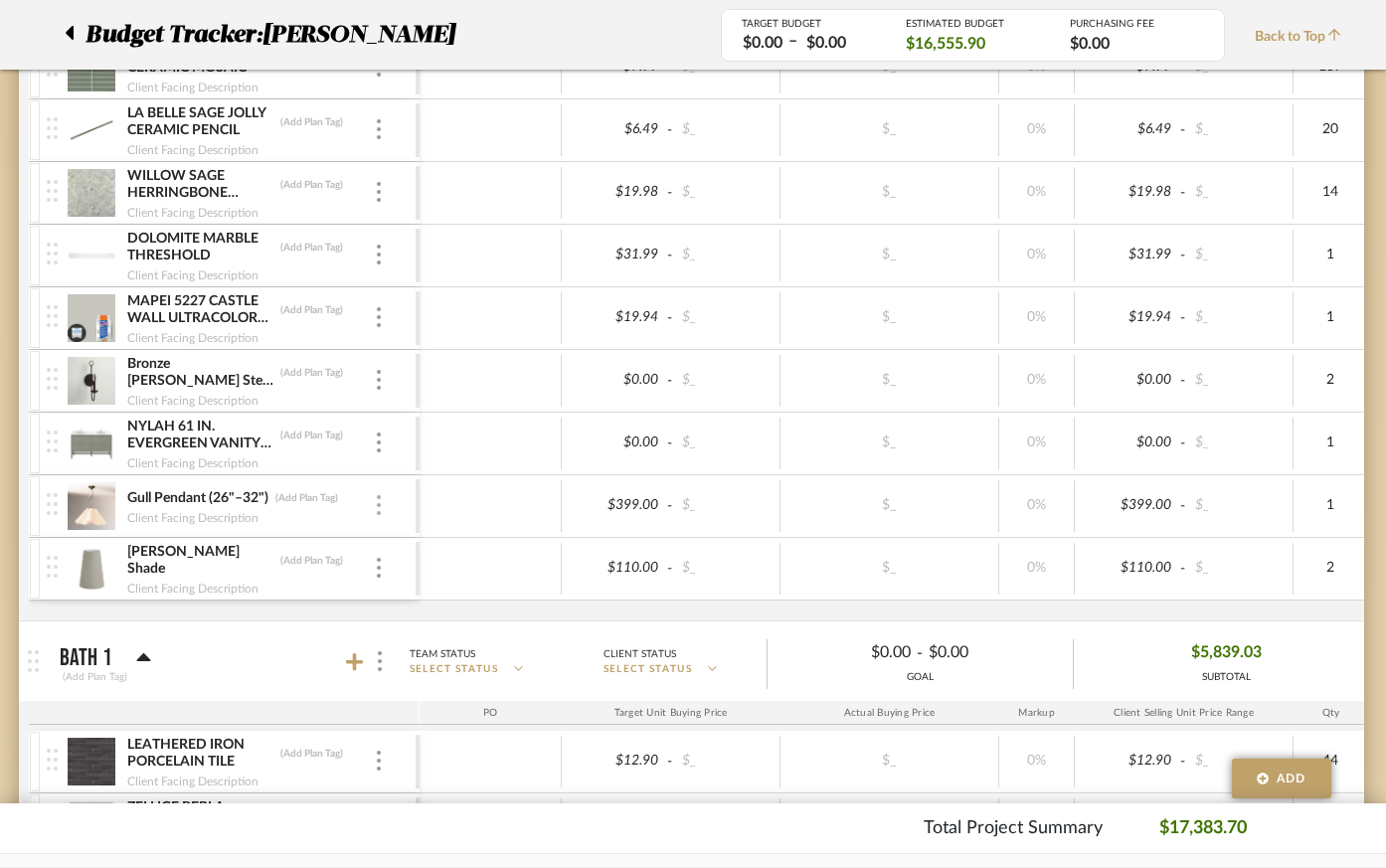 click at bounding box center (379, 506) 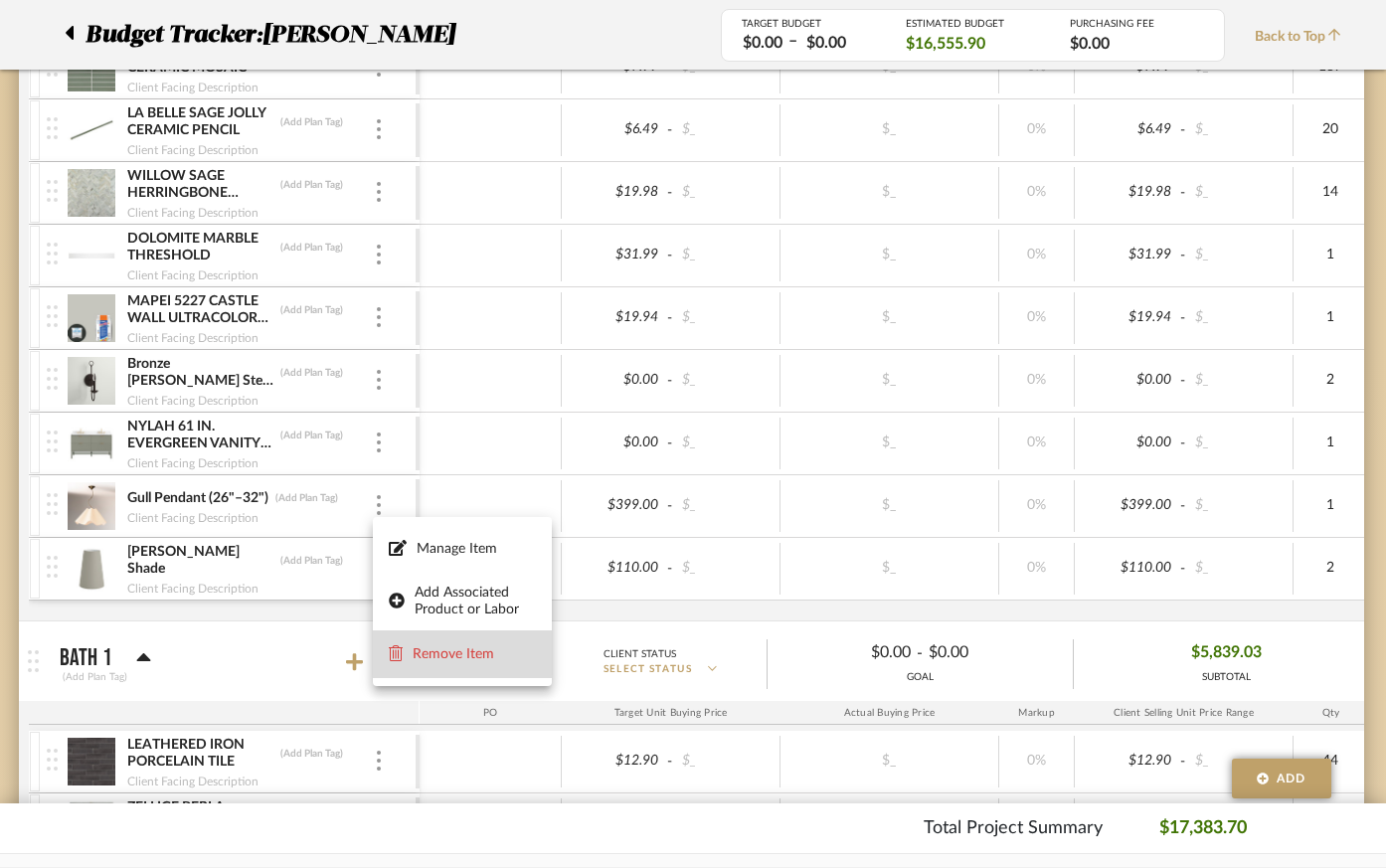 click on "Remove Item" at bounding box center (474, 654) 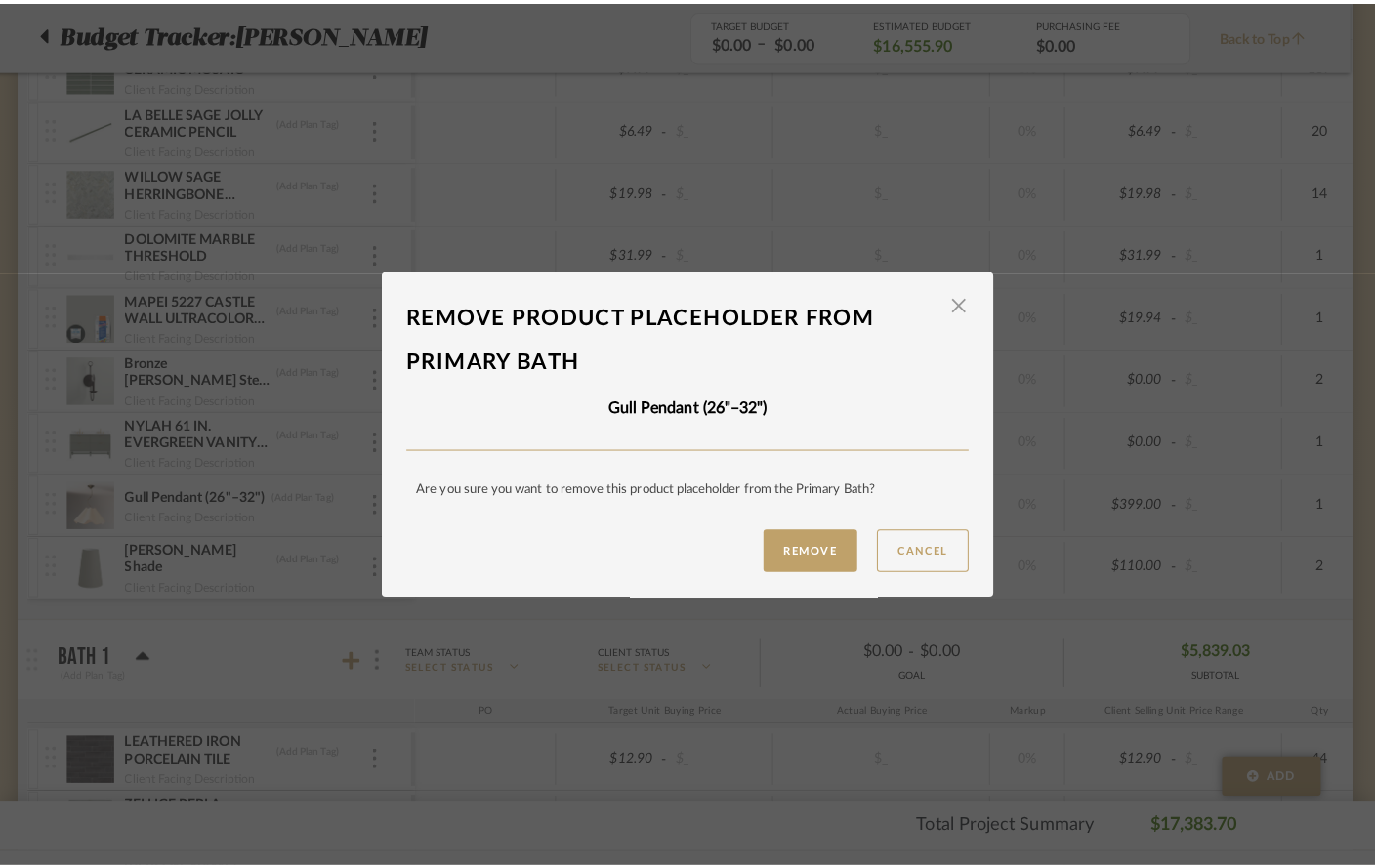 scroll, scrollTop: 0, scrollLeft: 0, axis: both 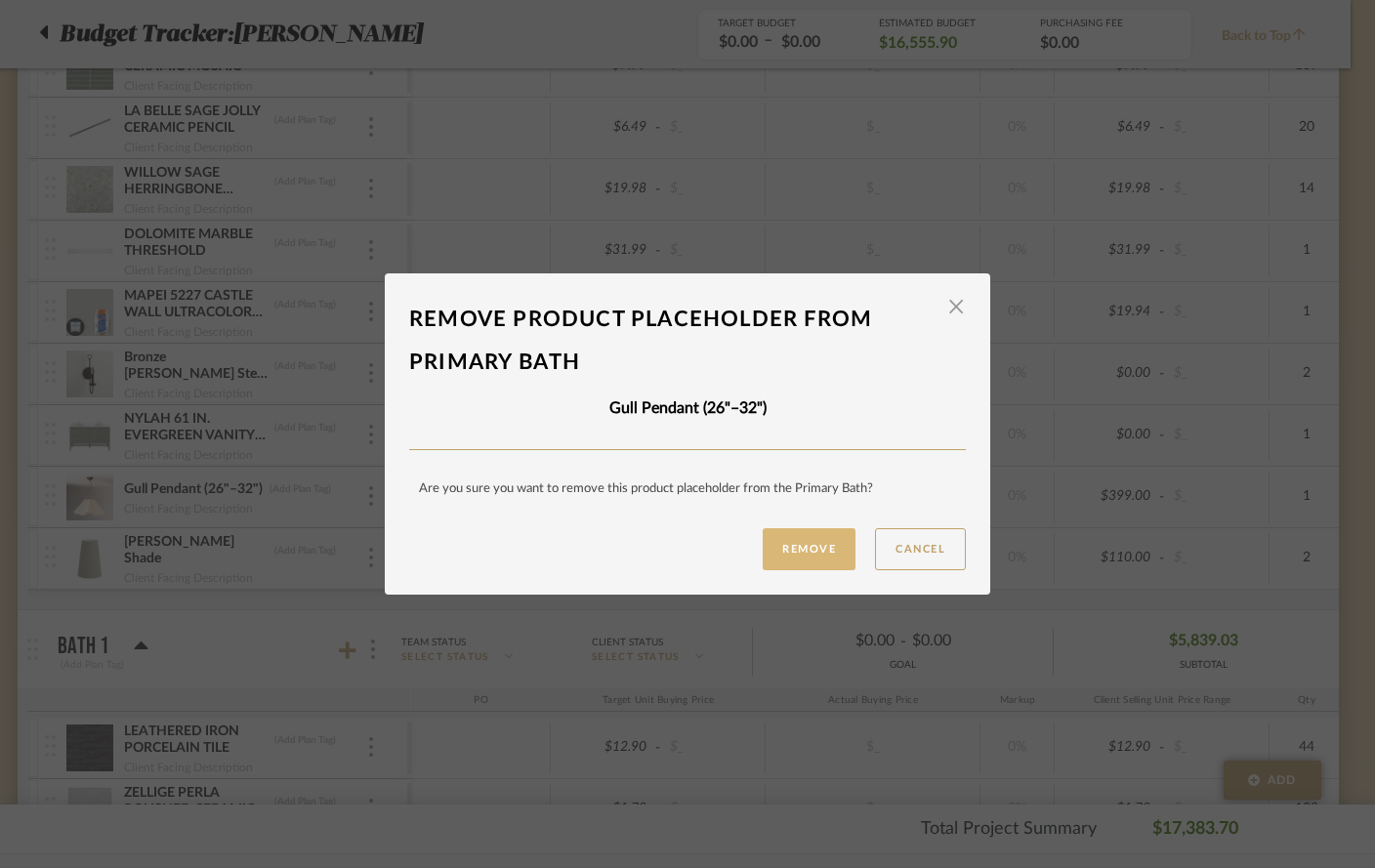 click on "Remove" at bounding box center [809, 549] 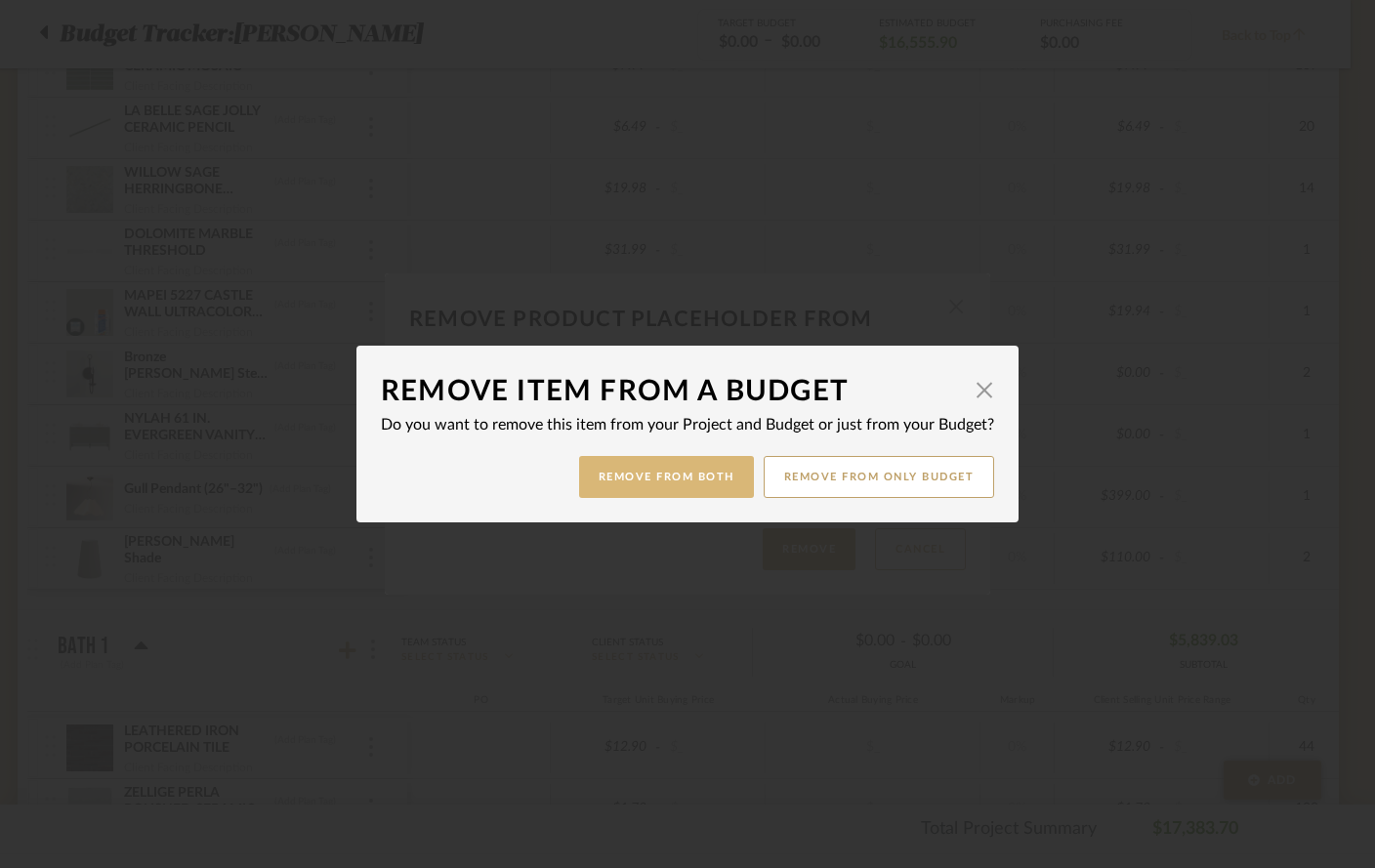 click on "Remove from Both" at bounding box center (666, 476) 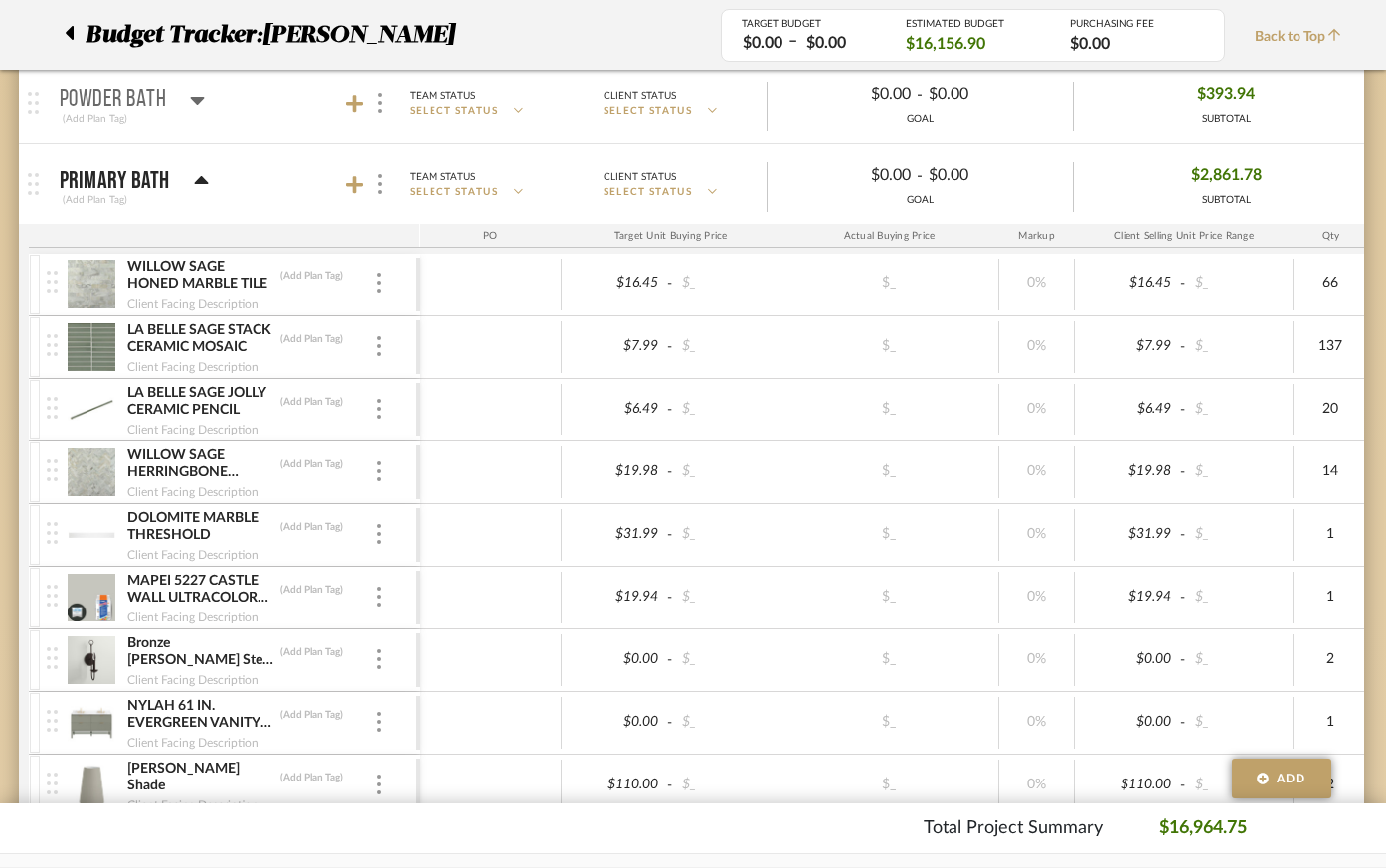 scroll, scrollTop: 675, scrollLeft: 25, axis: both 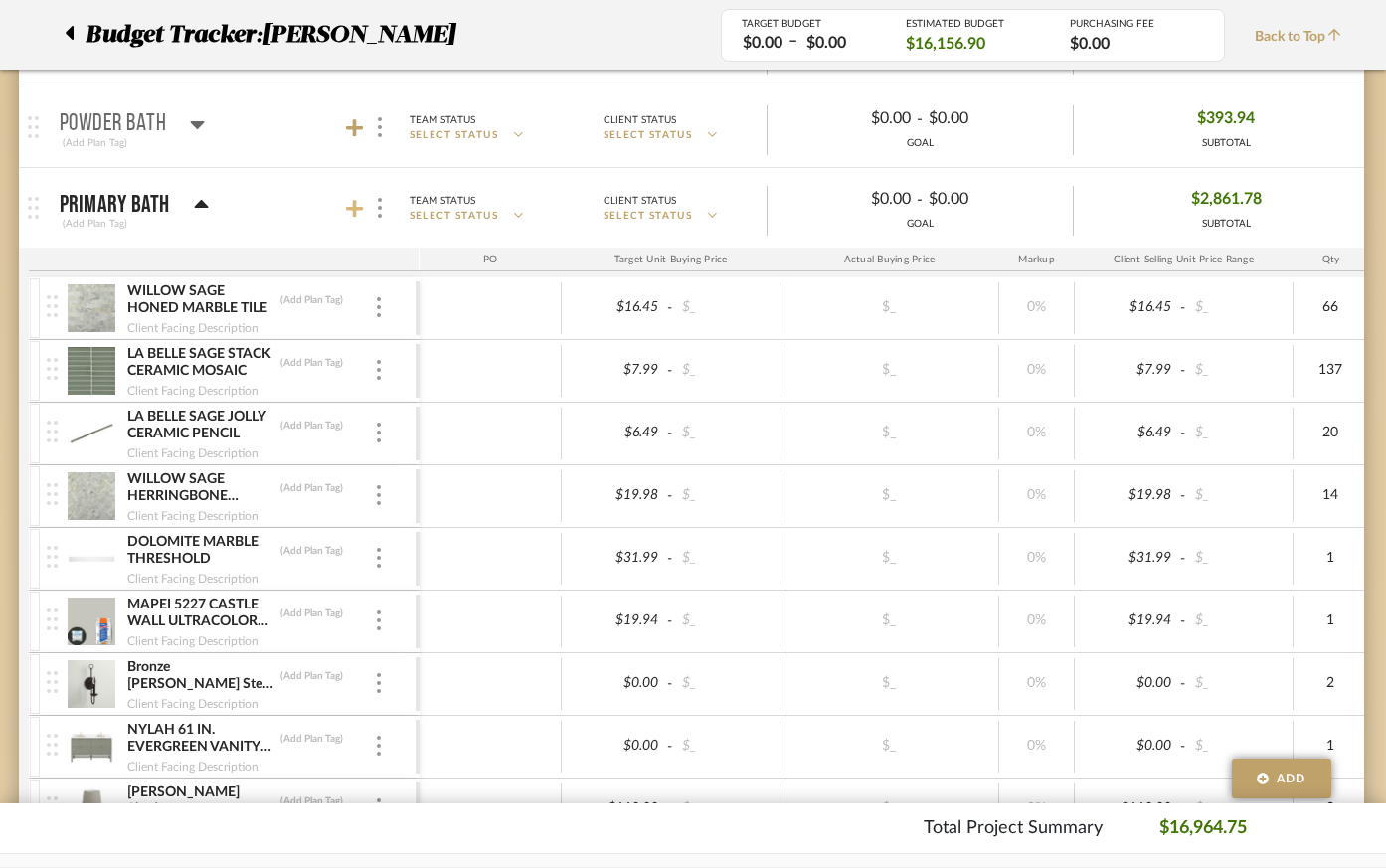 click 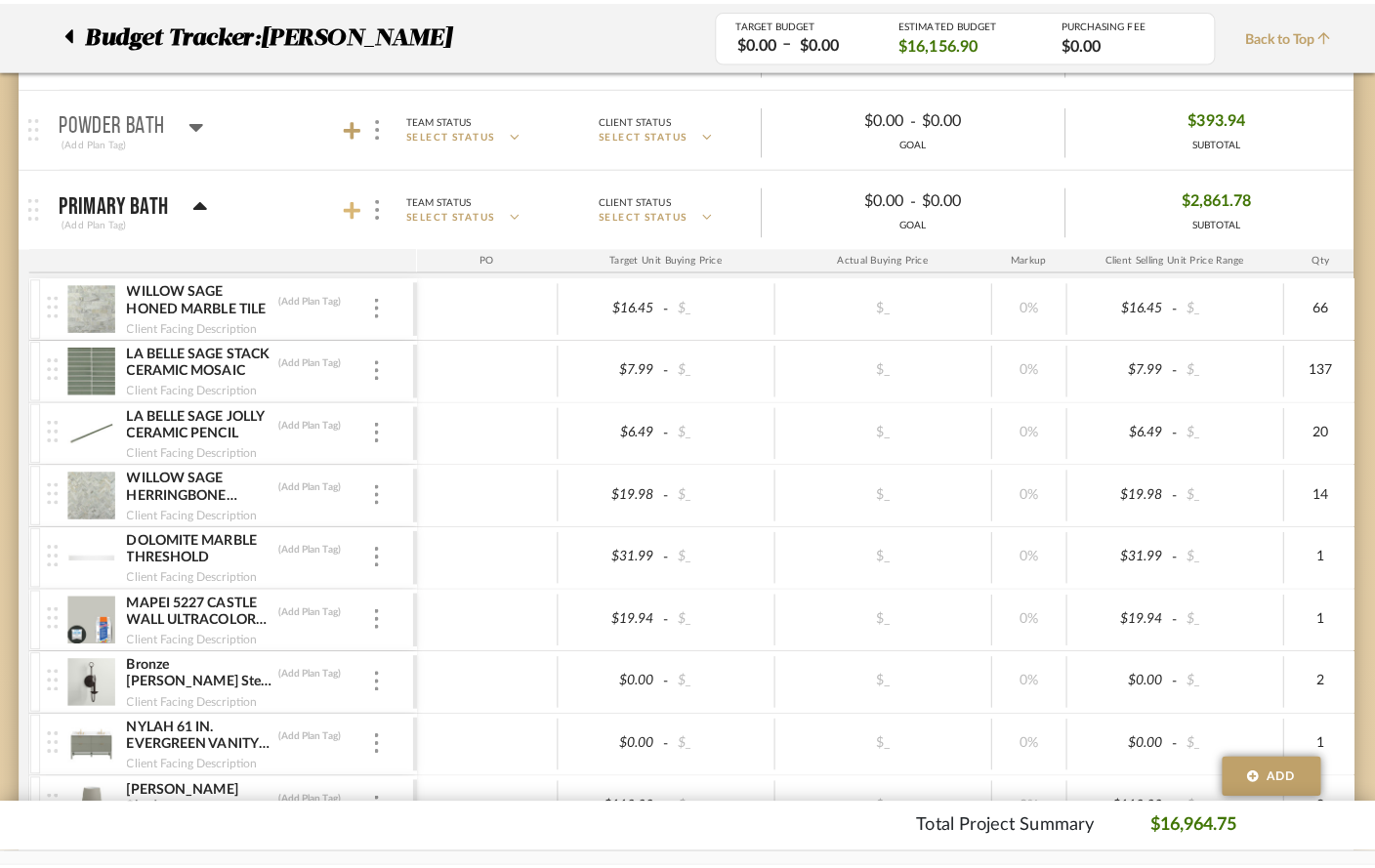 scroll, scrollTop: 0, scrollLeft: 0, axis: both 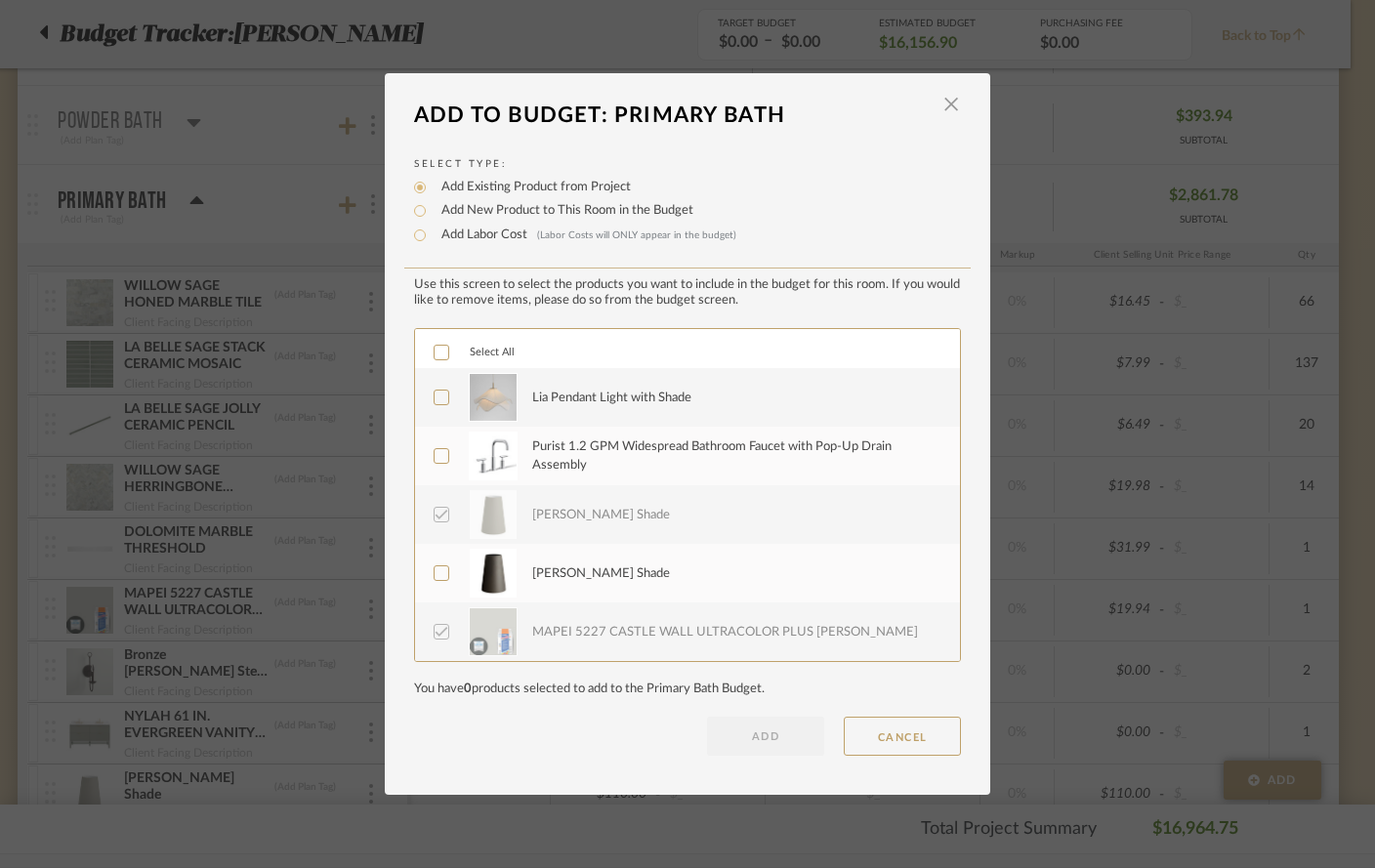click 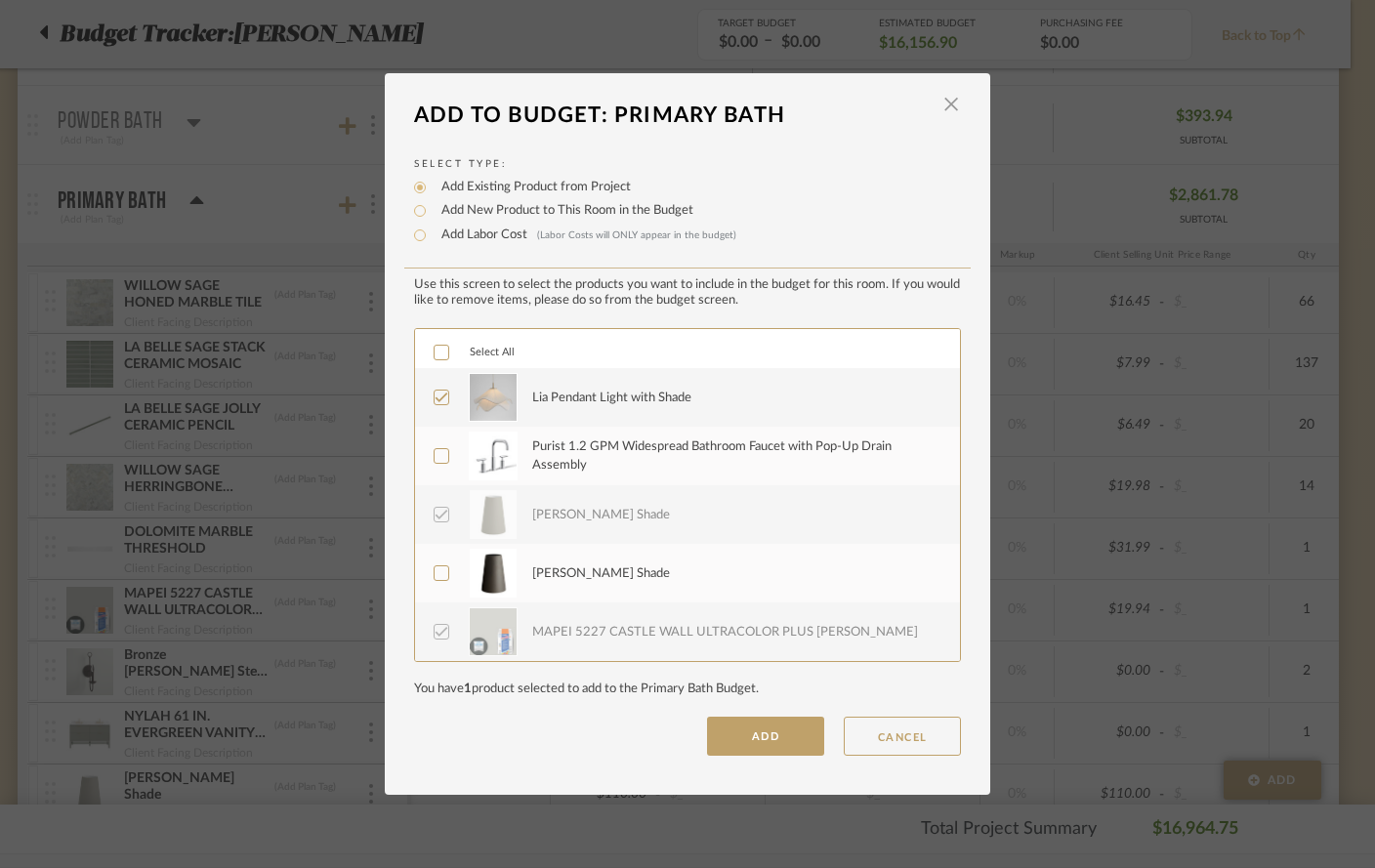 click 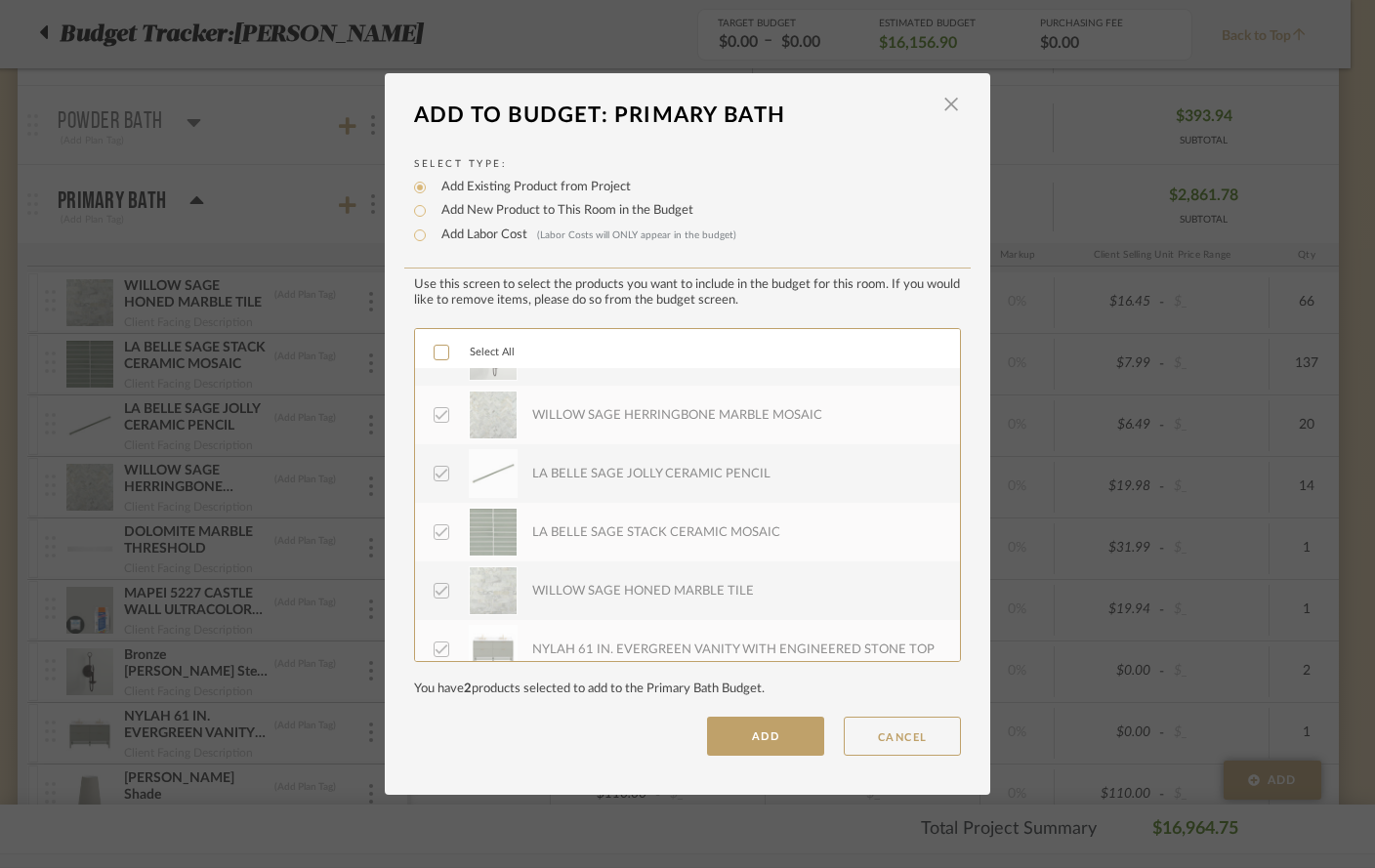 scroll, scrollTop: 410, scrollLeft: 0, axis: vertical 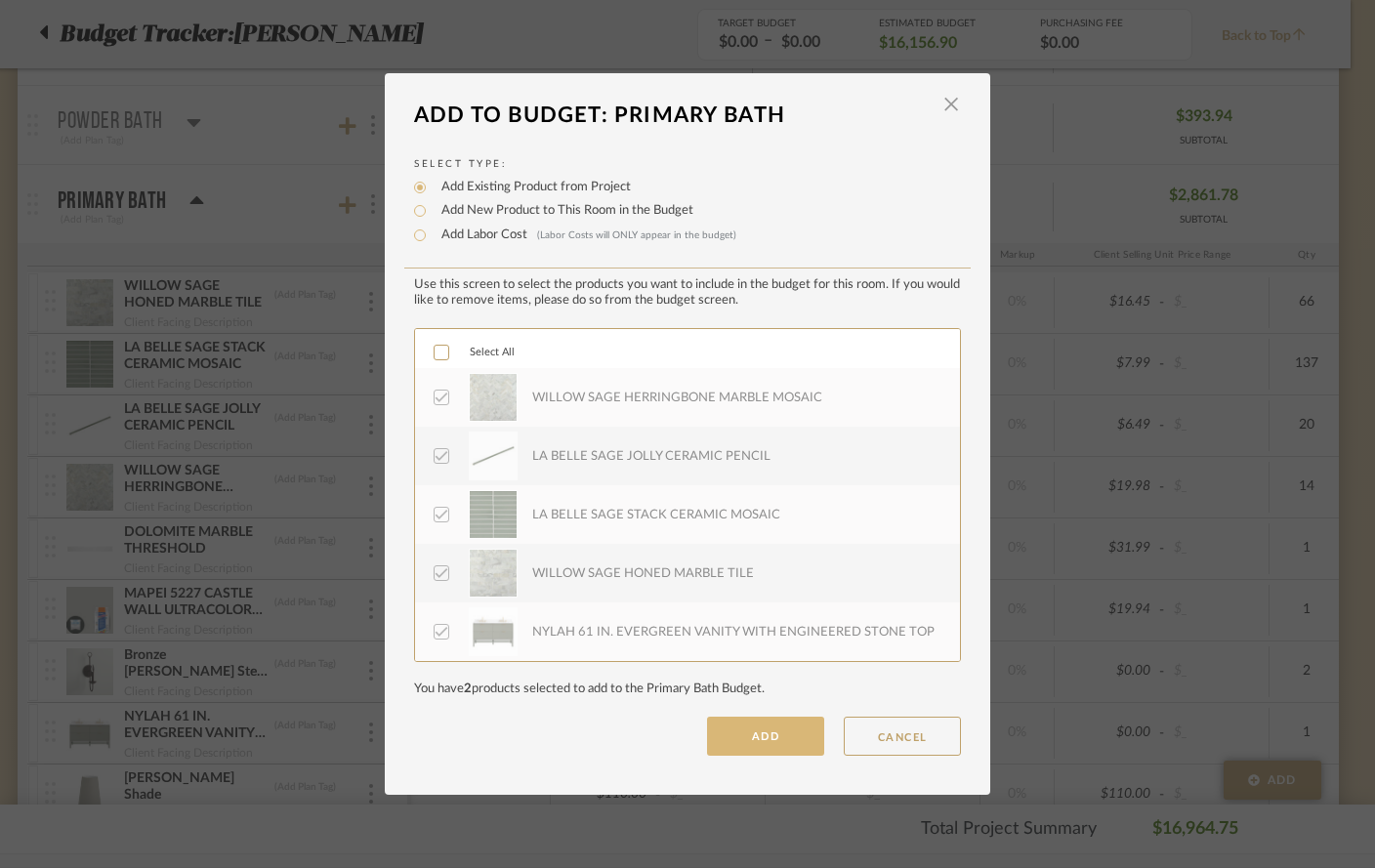 click on "ADD" at bounding box center (766, 736) 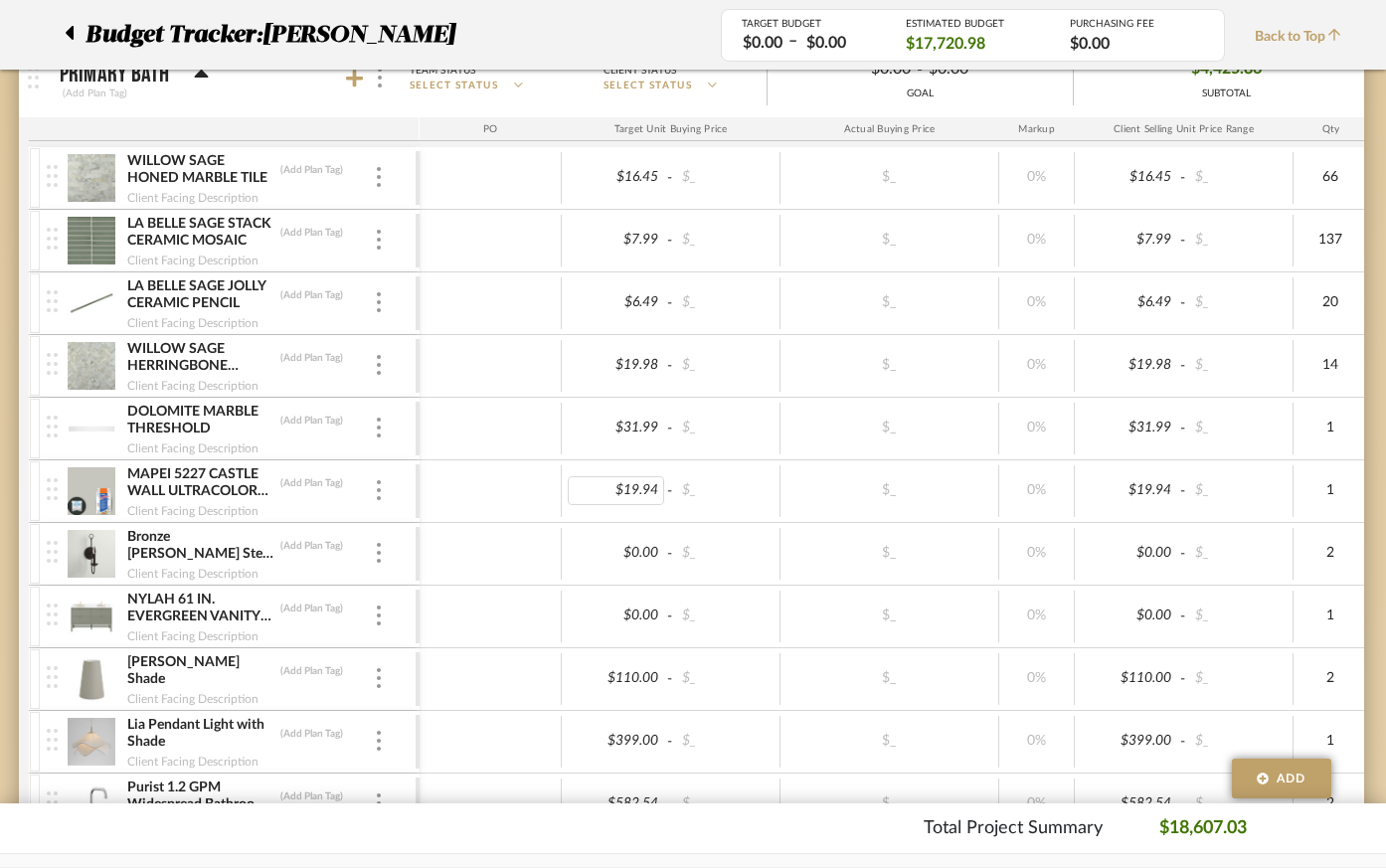 scroll, scrollTop: 796, scrollLeft: 25, axis: both 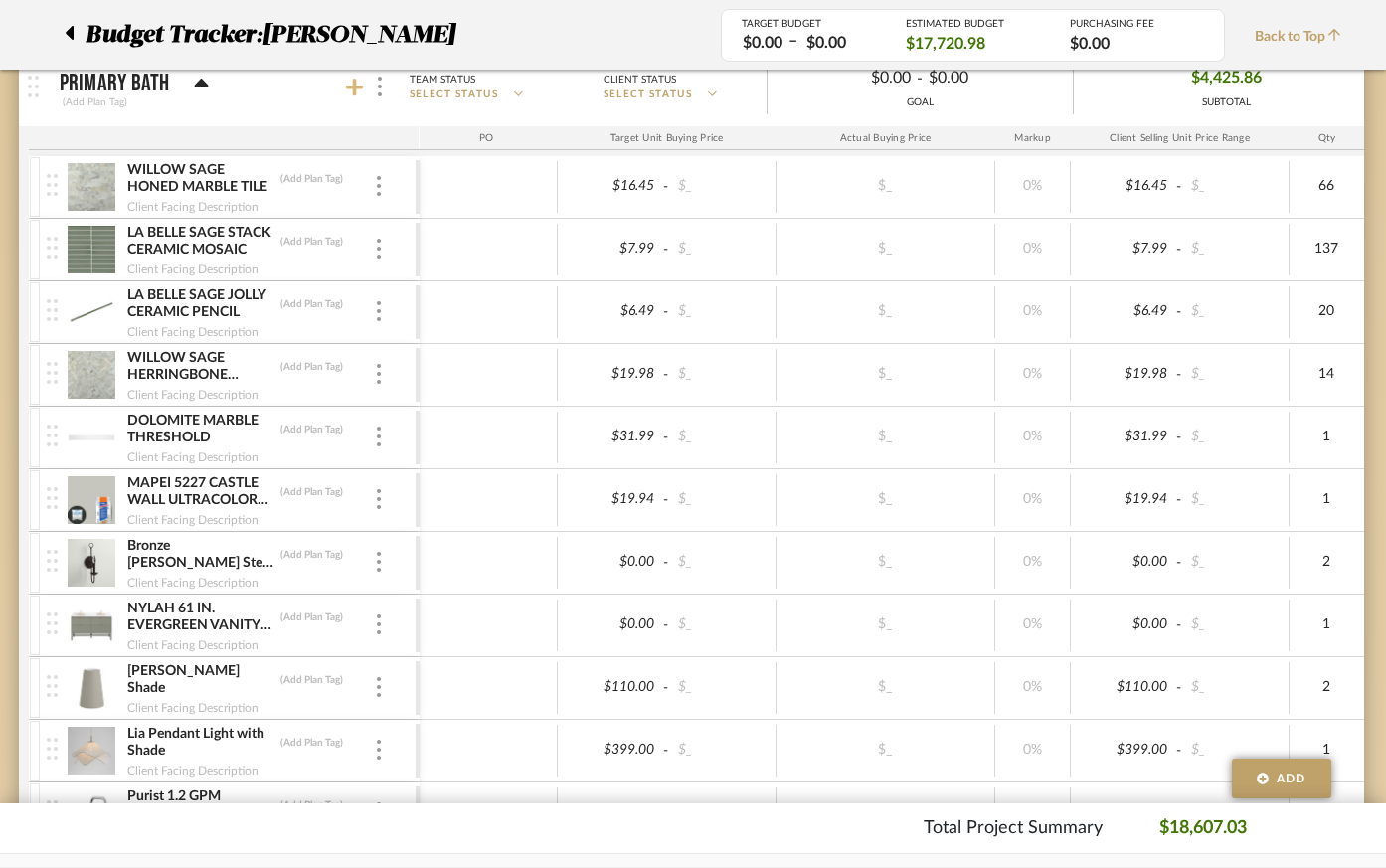 click 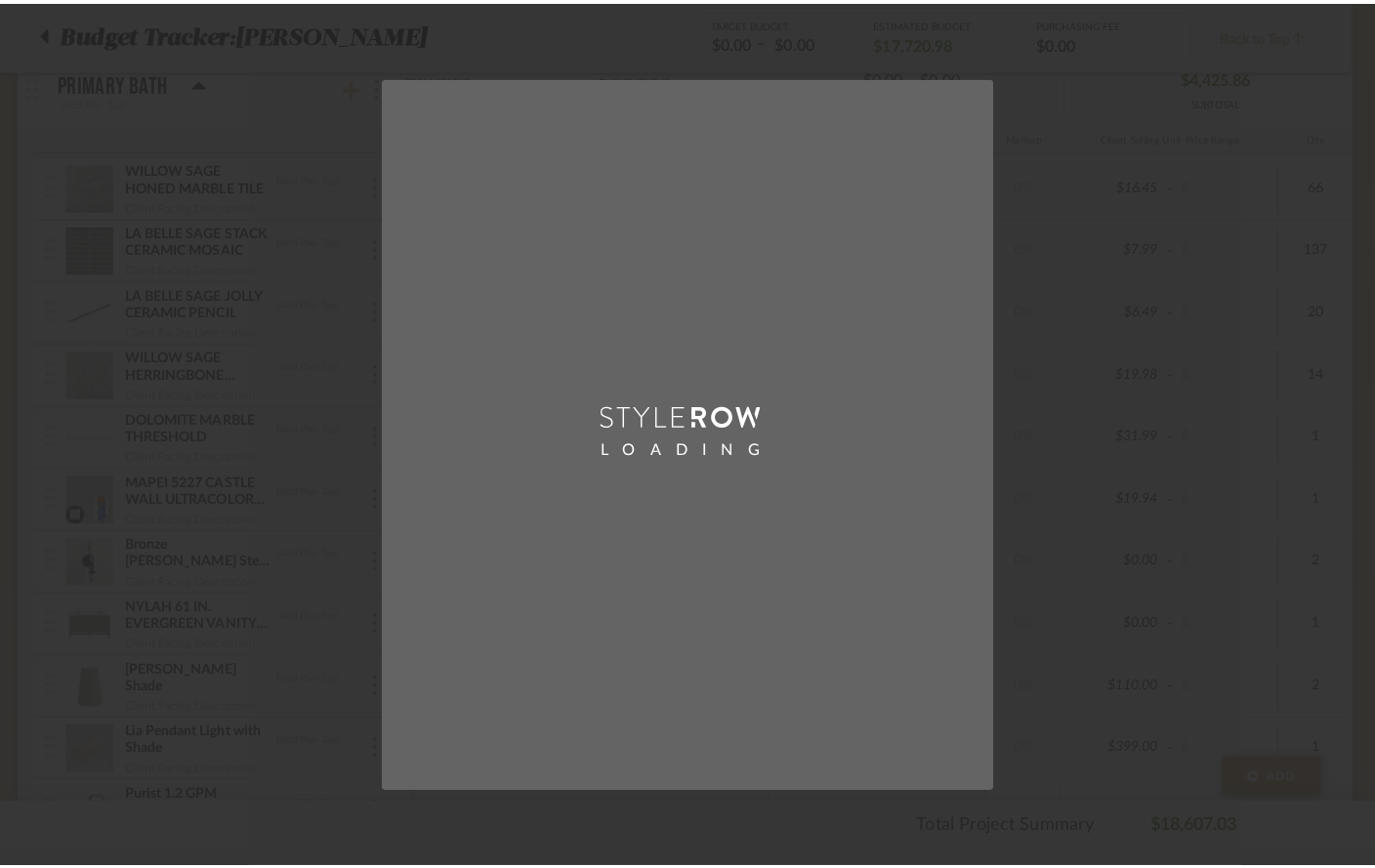 scroll, scrollTop: 0, scrollLeft: 0, axis: both 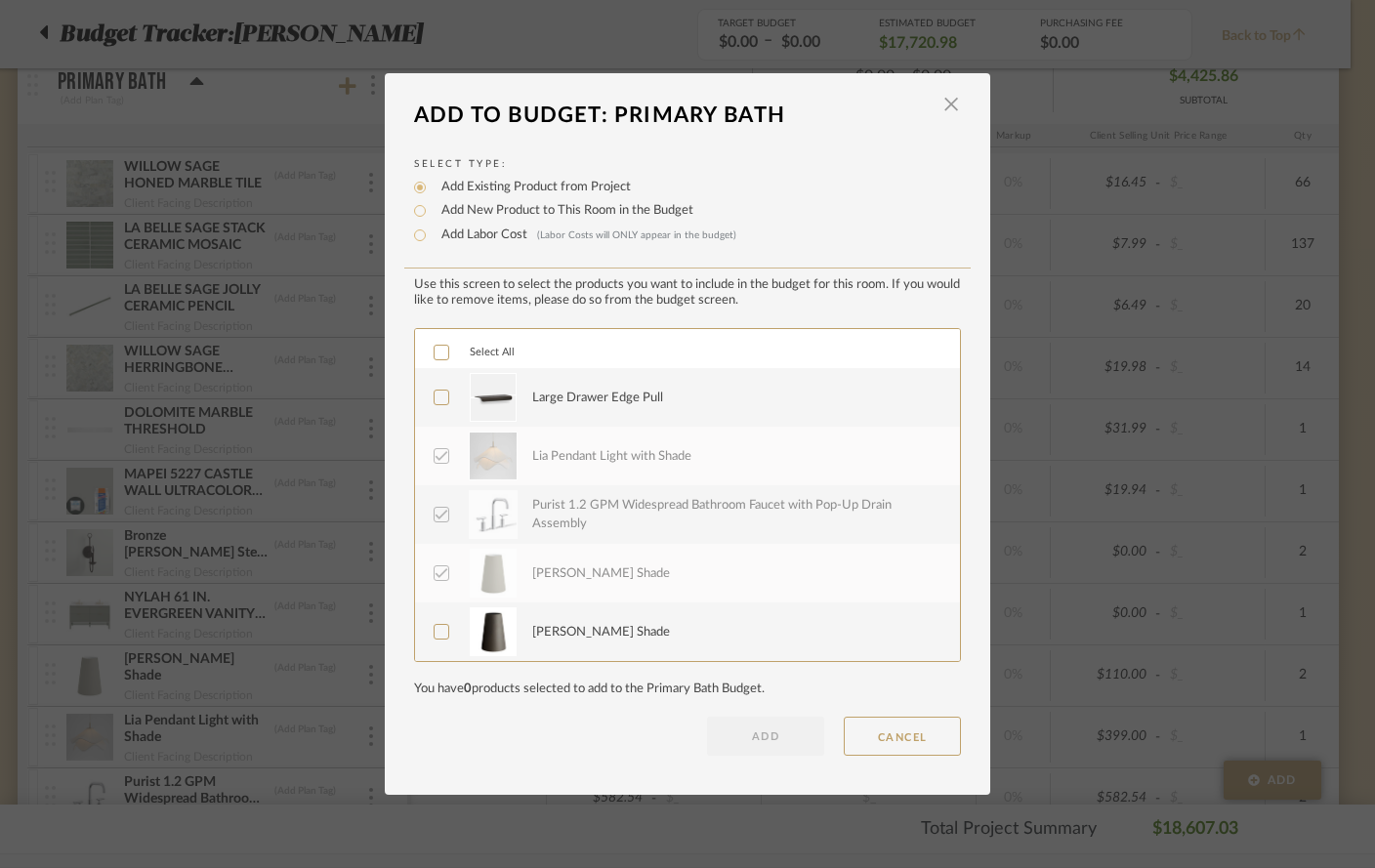click 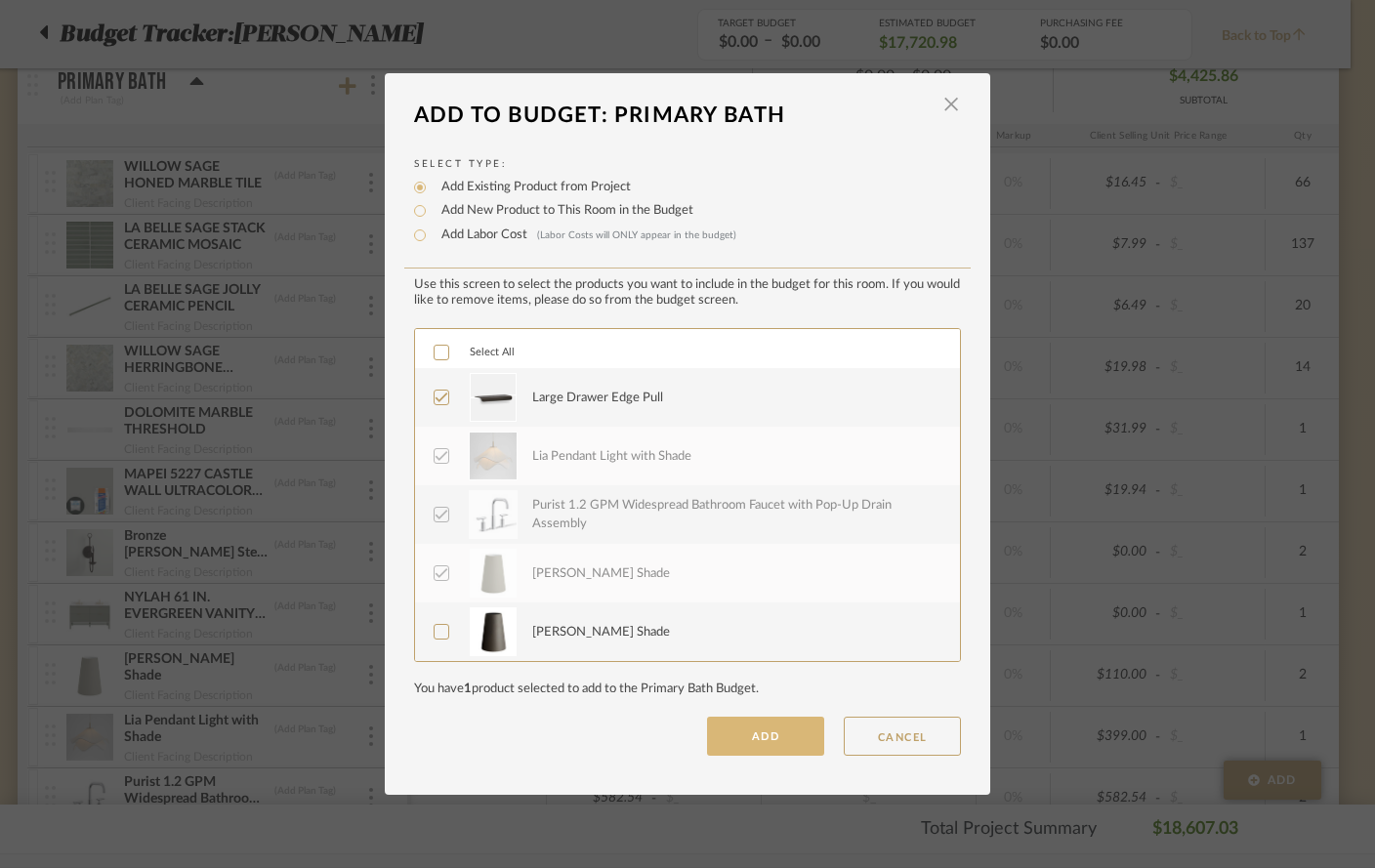 click on "ADD" at bounding box center (766, 736) 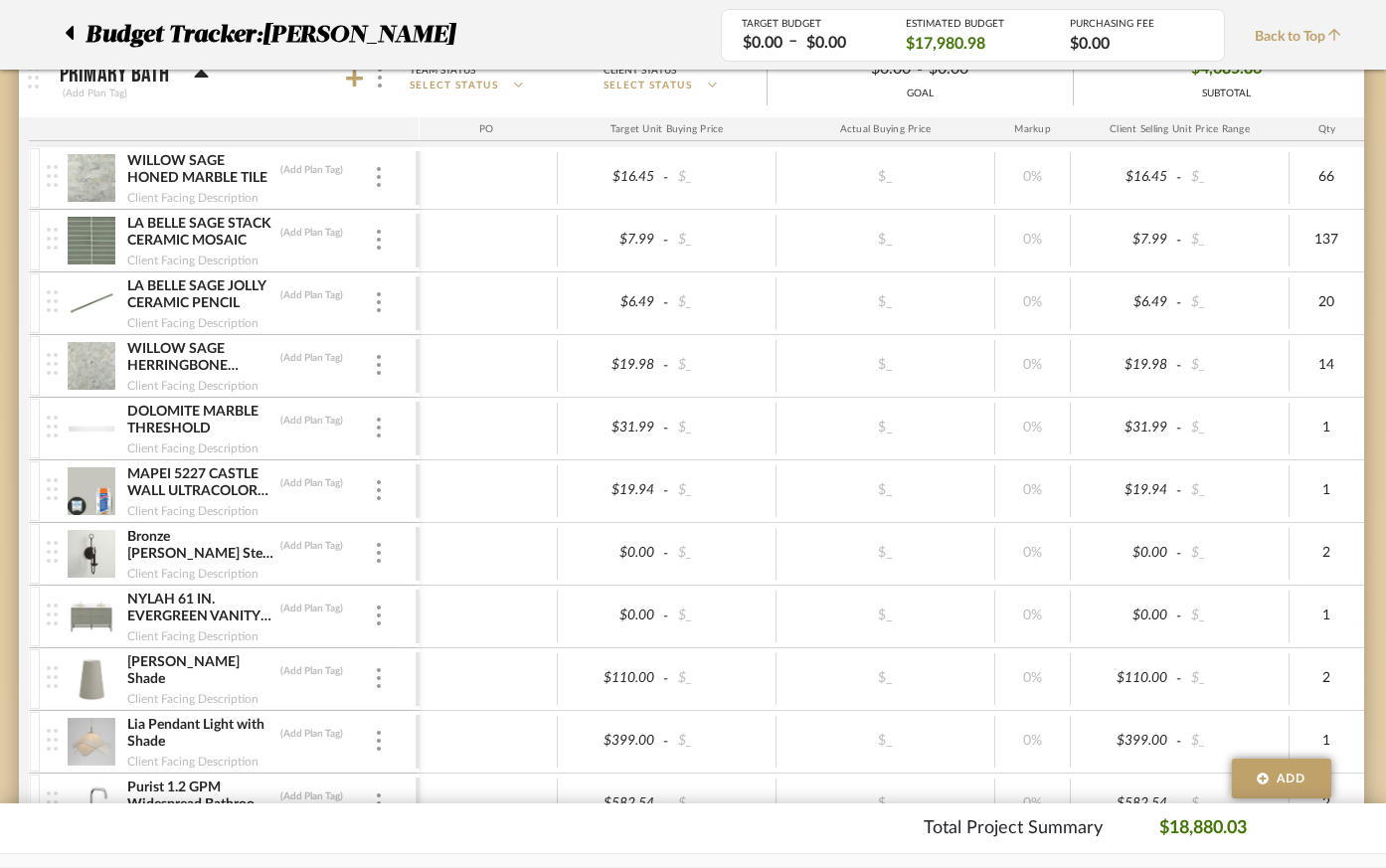 scroll, scrollTop: 806, scrollLeft: 25, axis: both 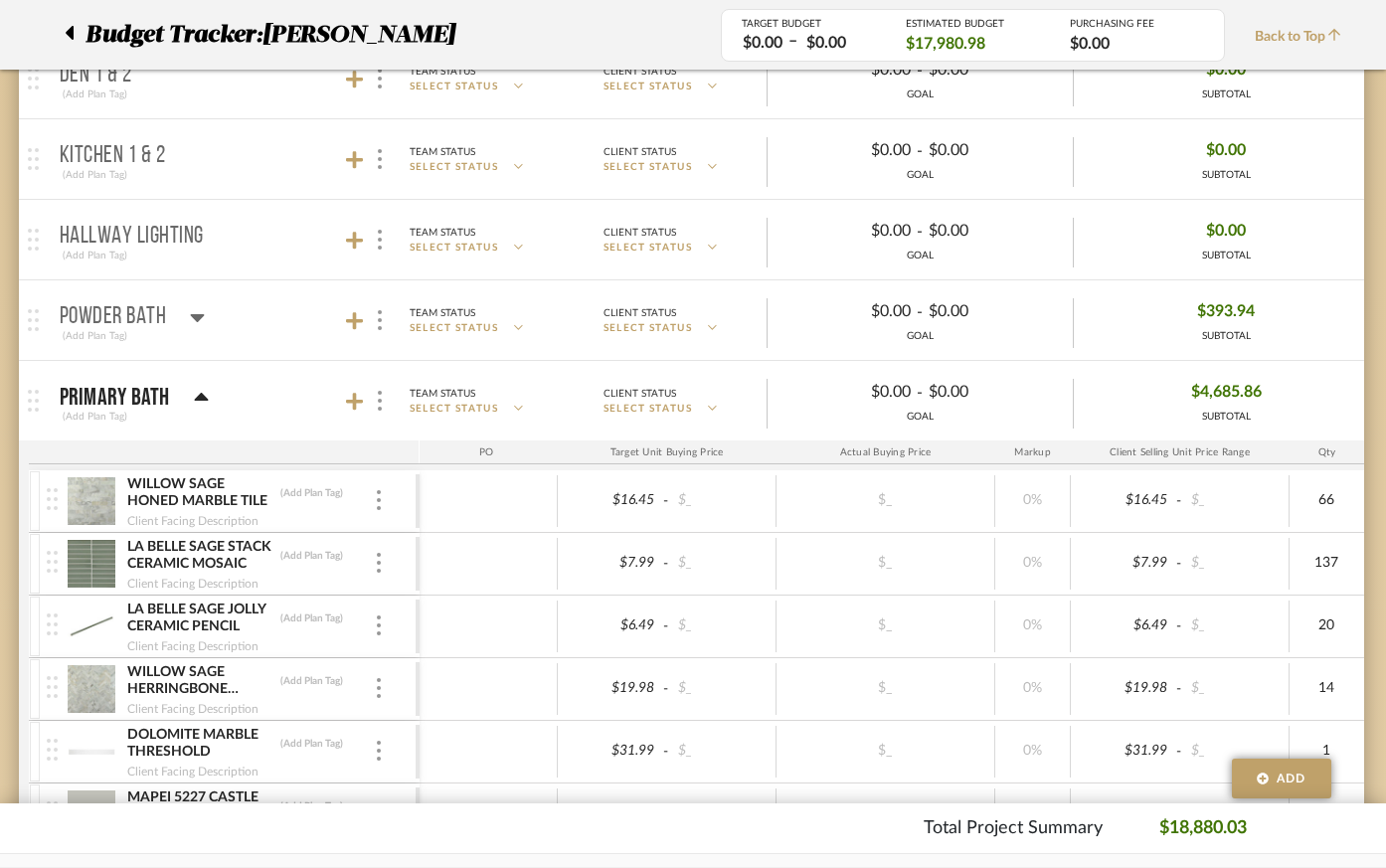click 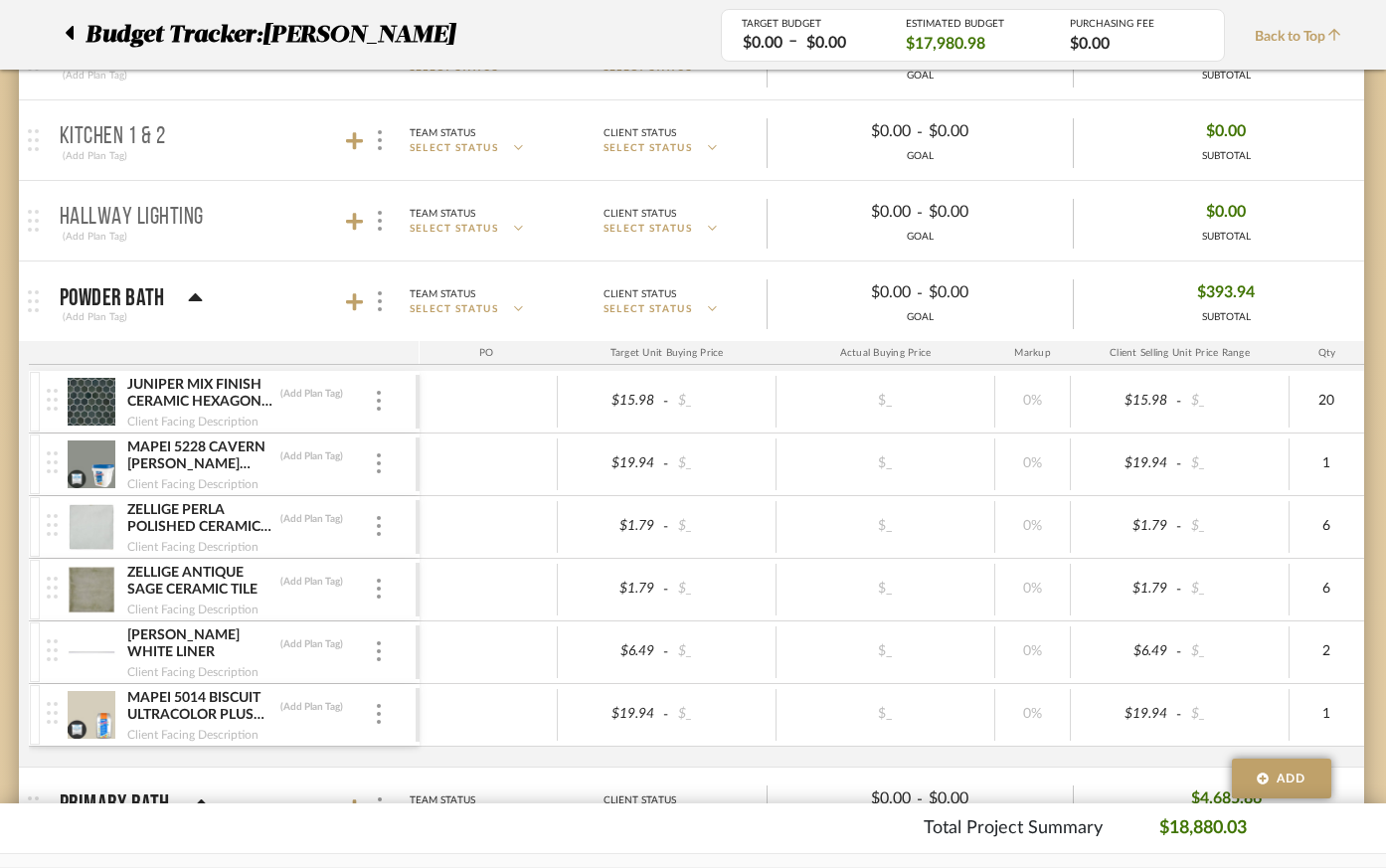 scroll, scrollTop: 497, scrollLeft: 25, axis: both 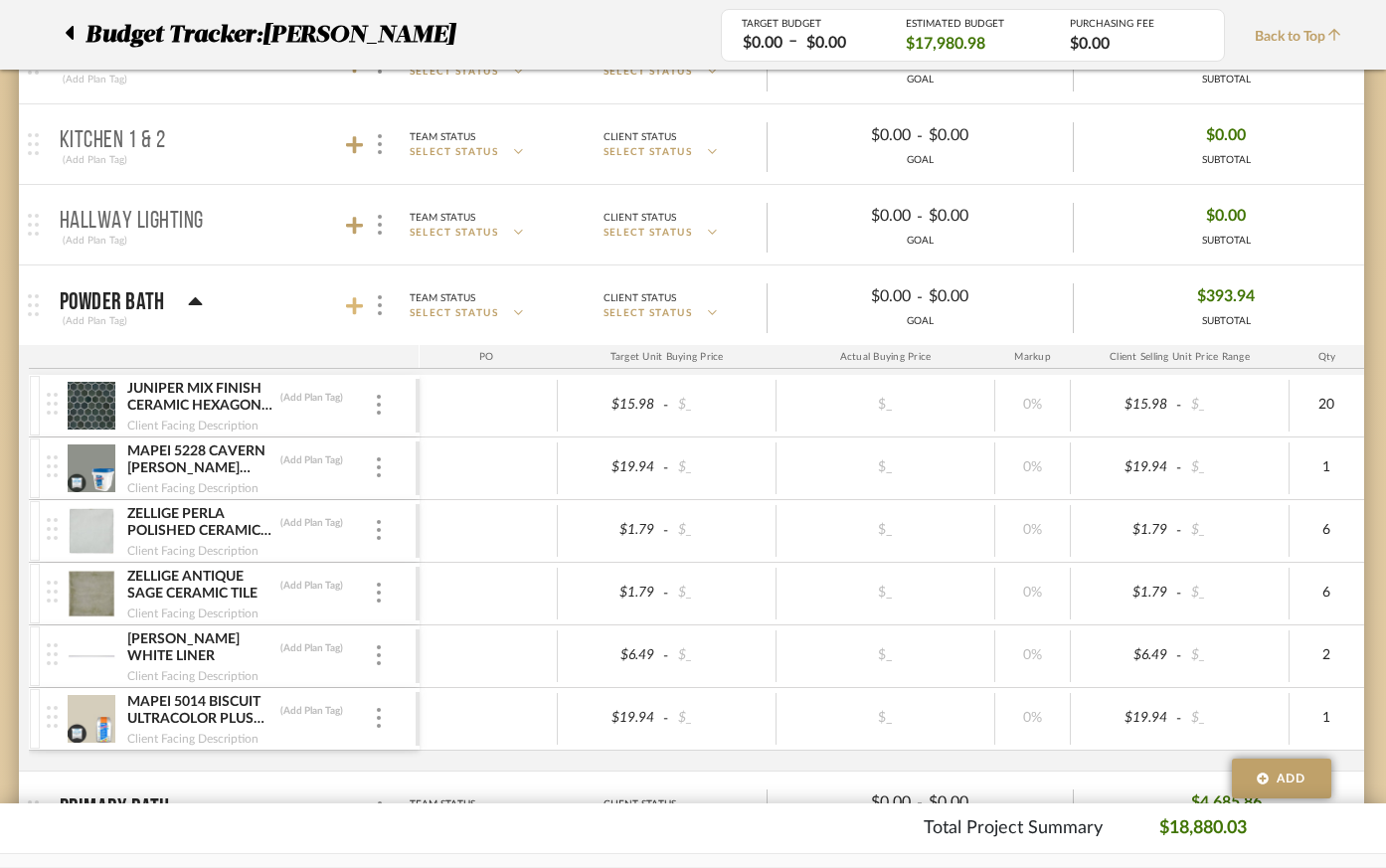 click 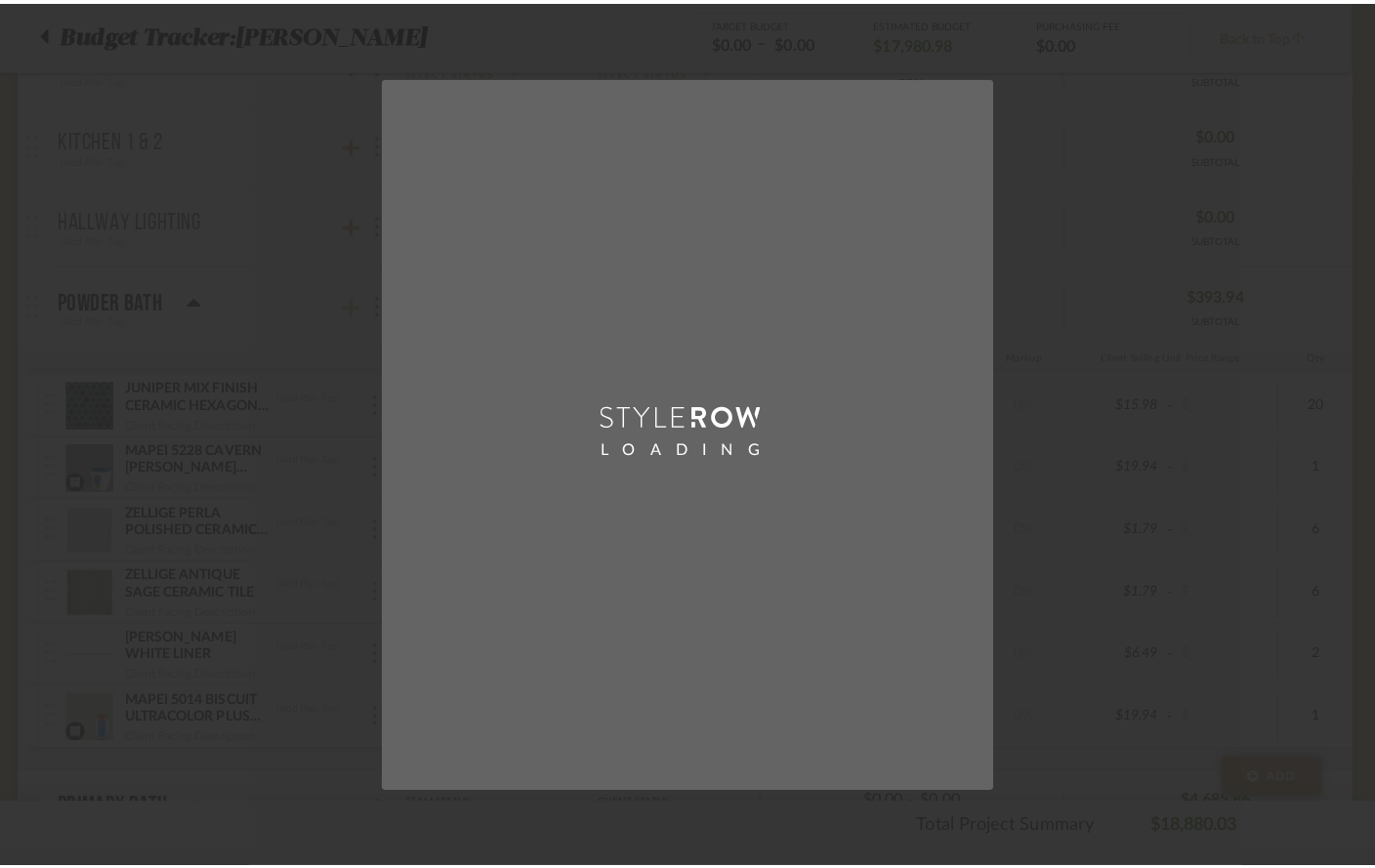 scroll, scrollTop: 0, scrollLeft: 0, axis: both 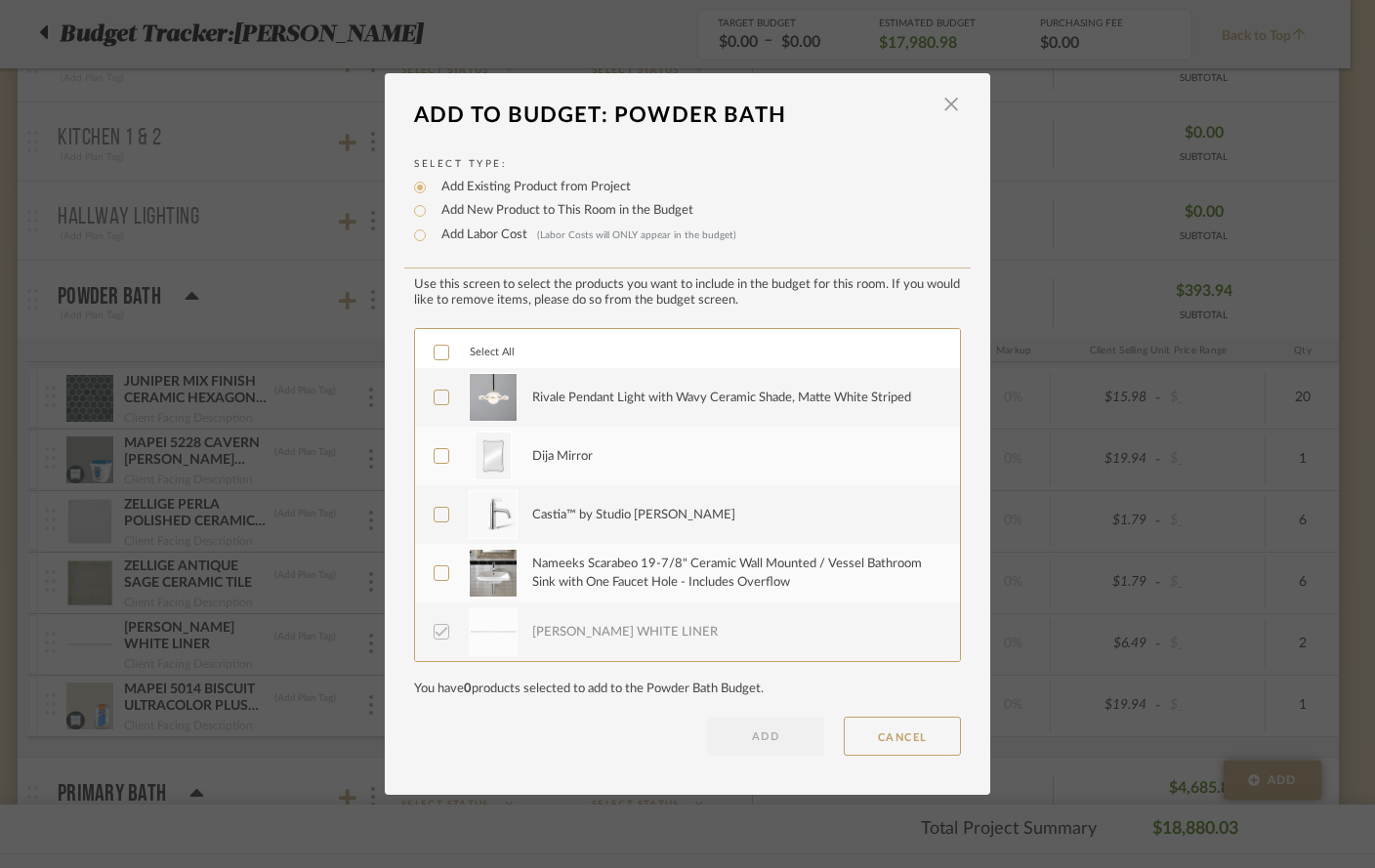 click 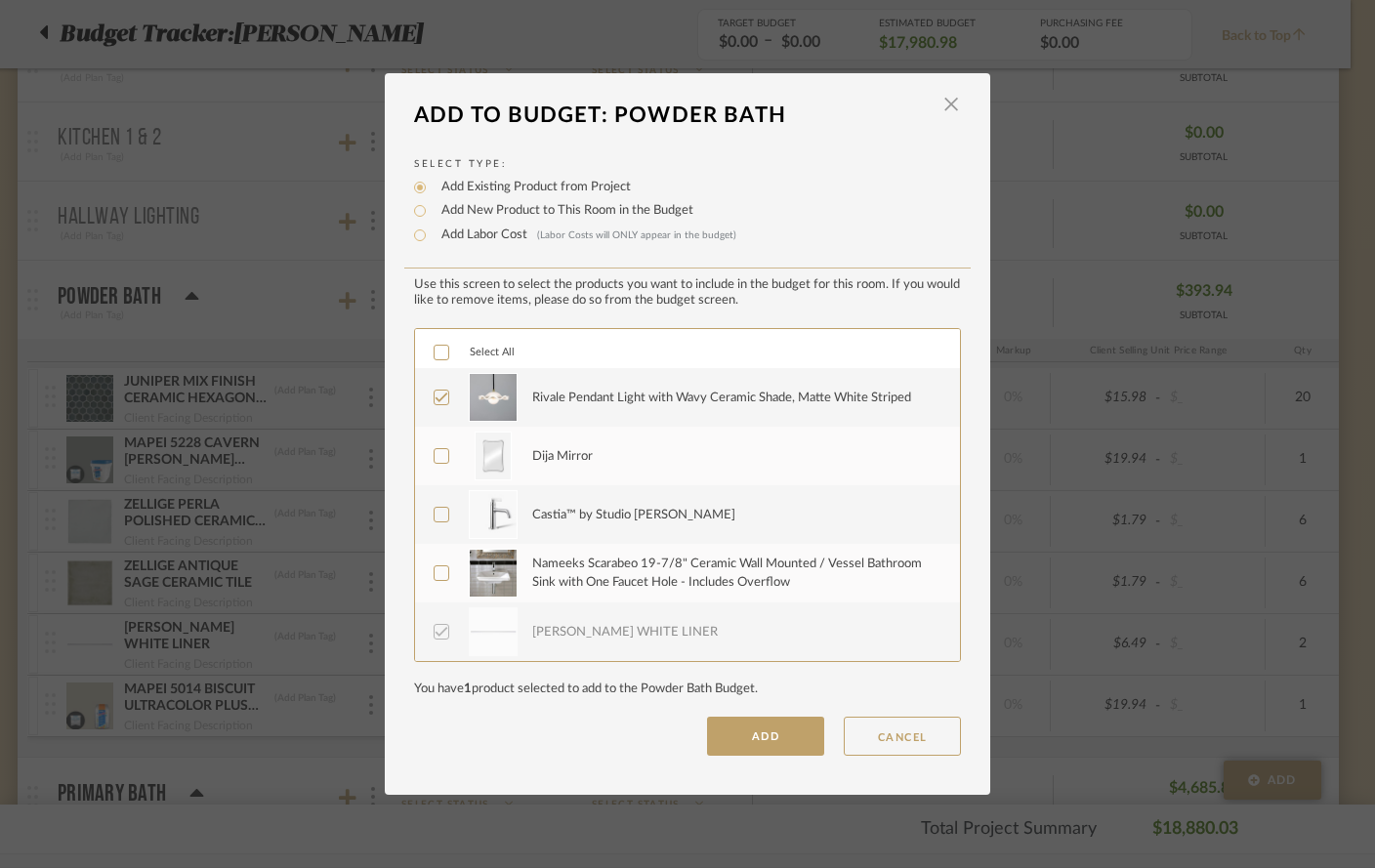click 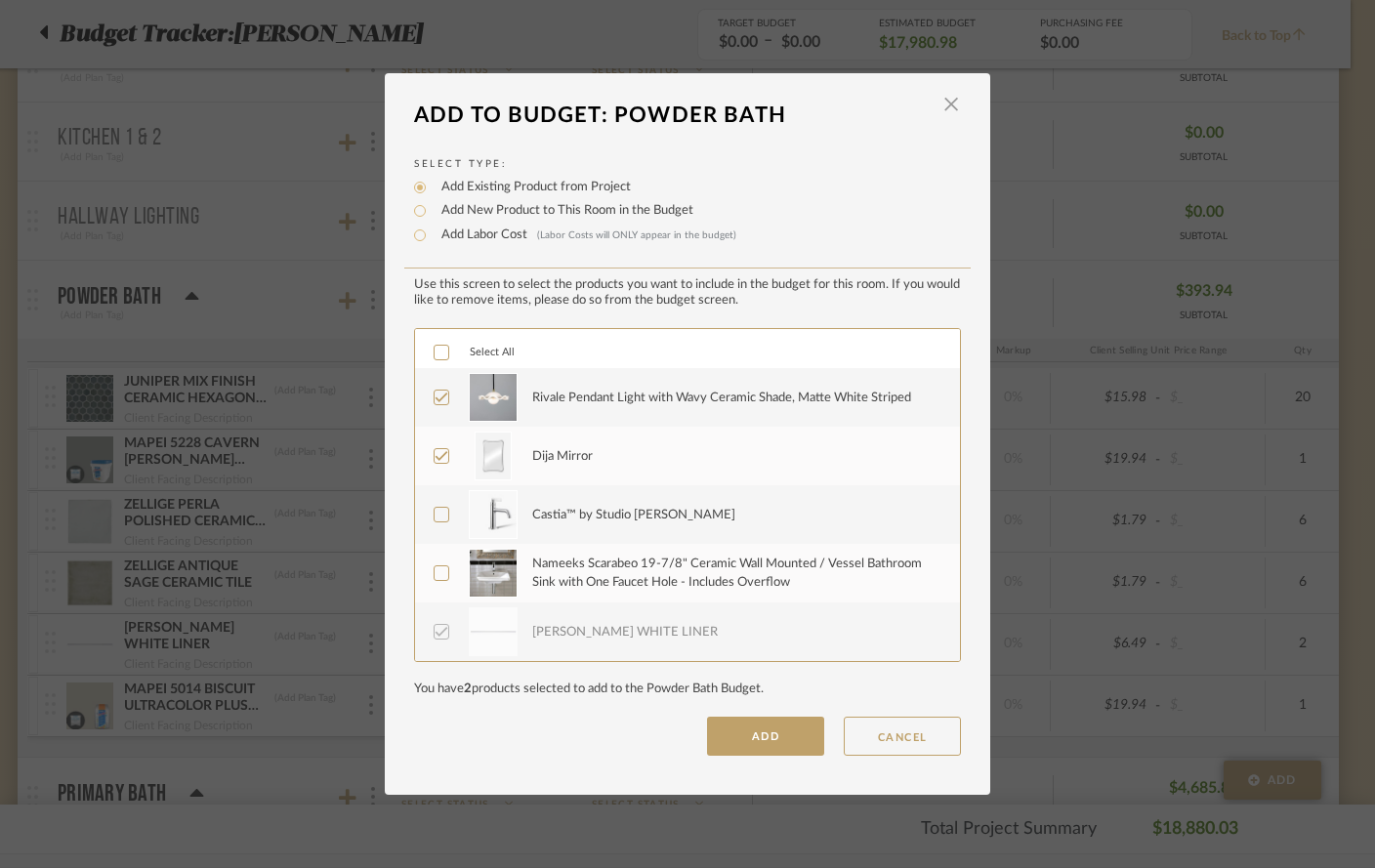 click 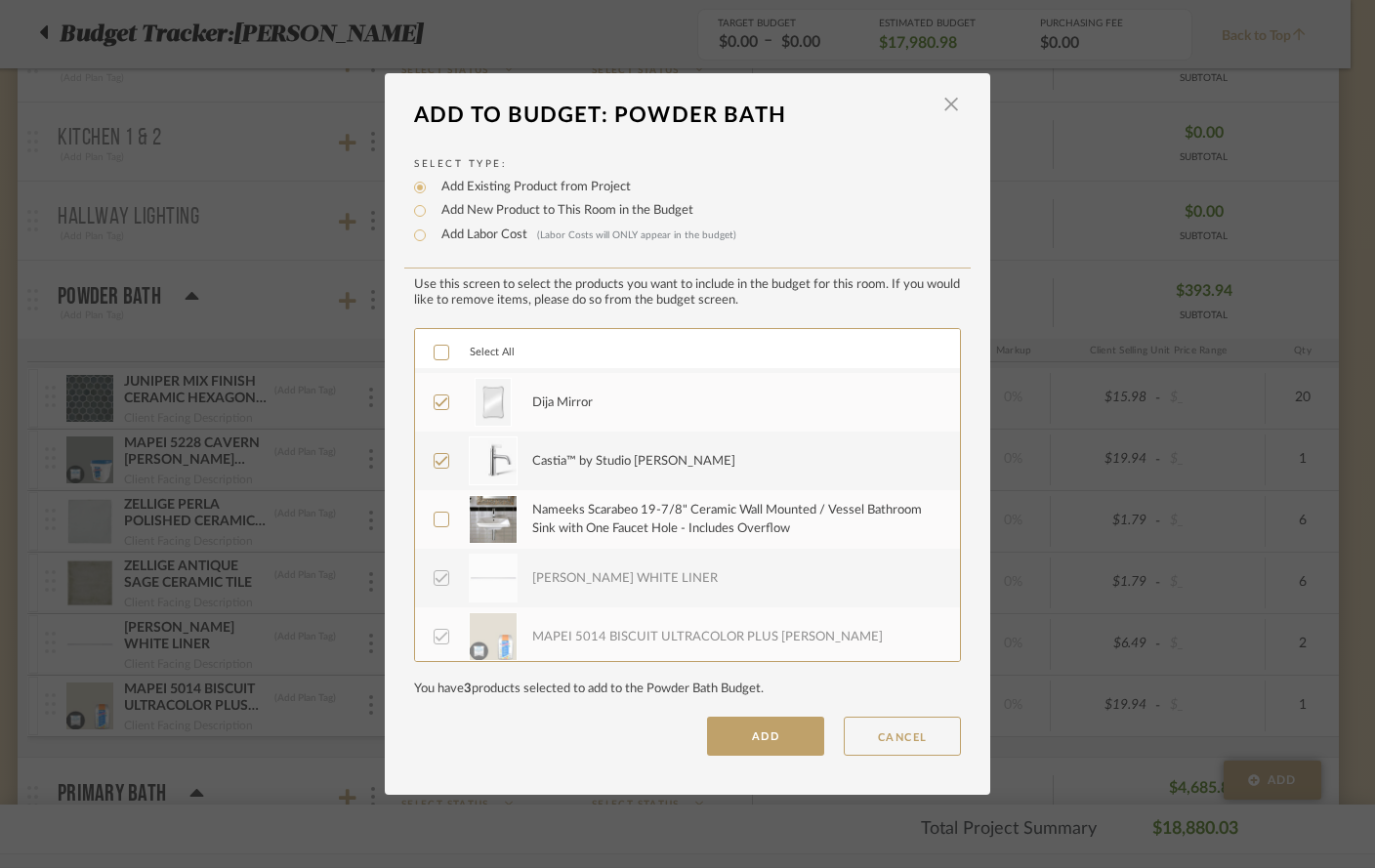 scroll, scrollTop: 0, scrollLeft: 0, axis: both 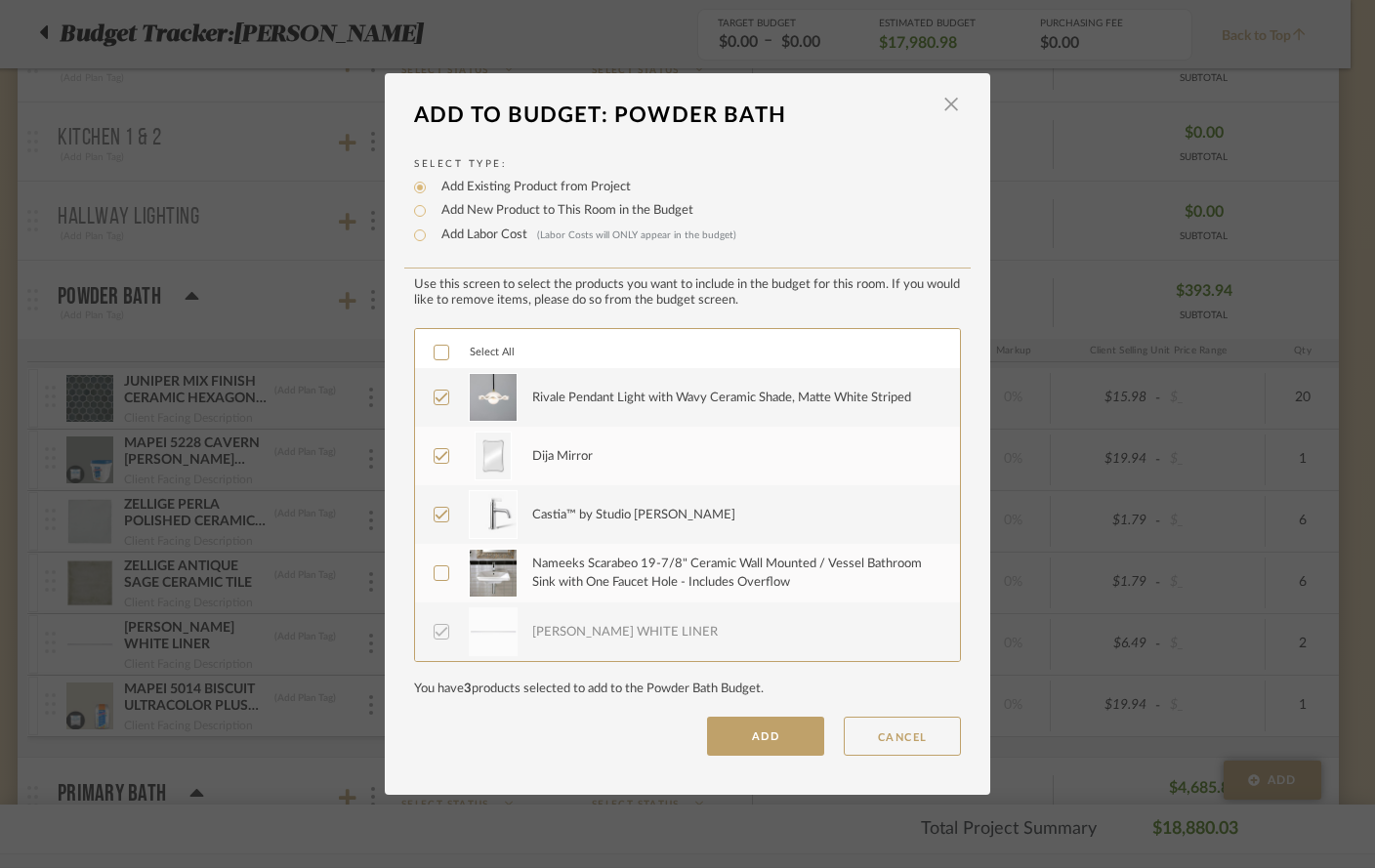 click 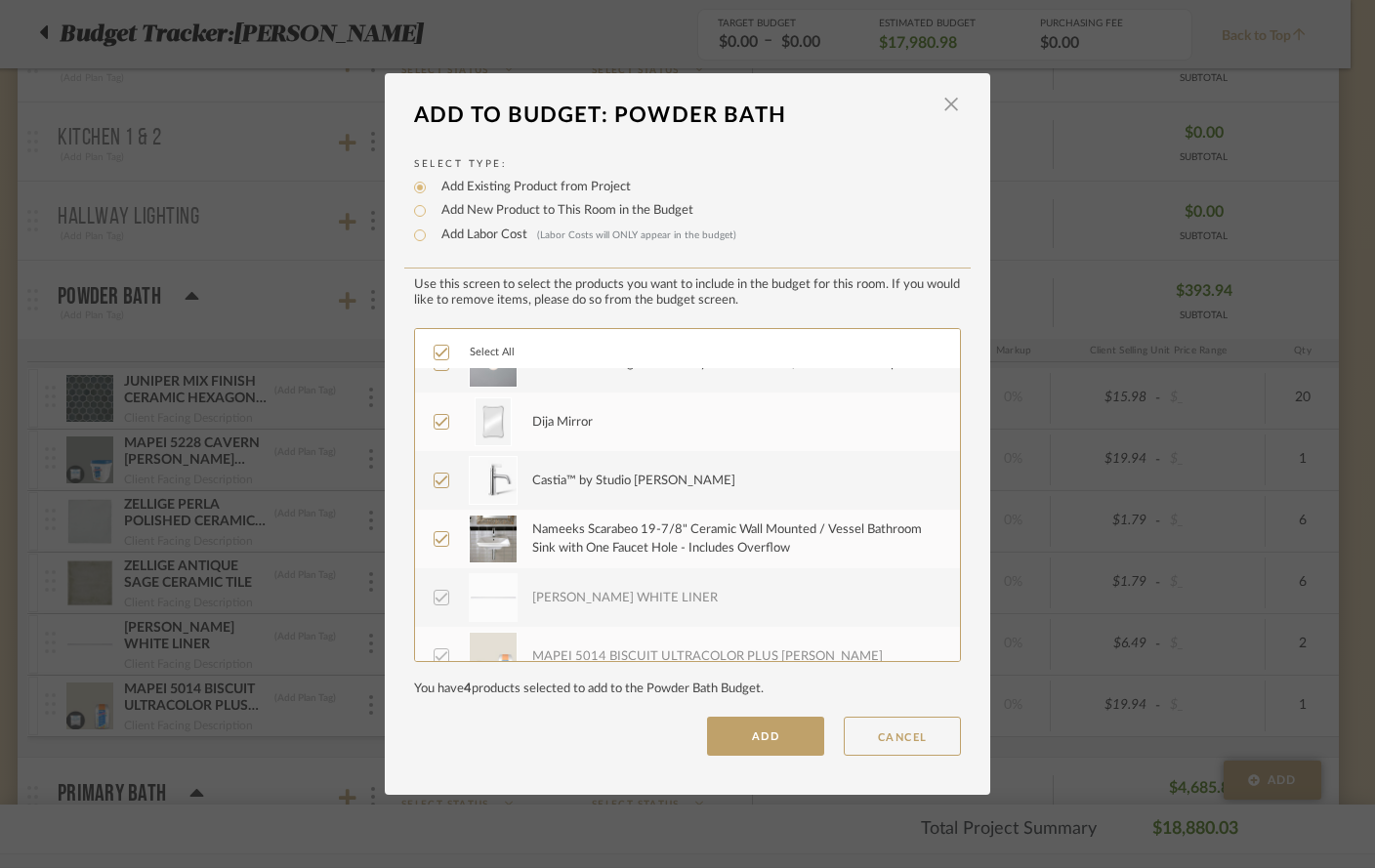scroll, scrollTop: 0, scrollLeft: 0, axis: both 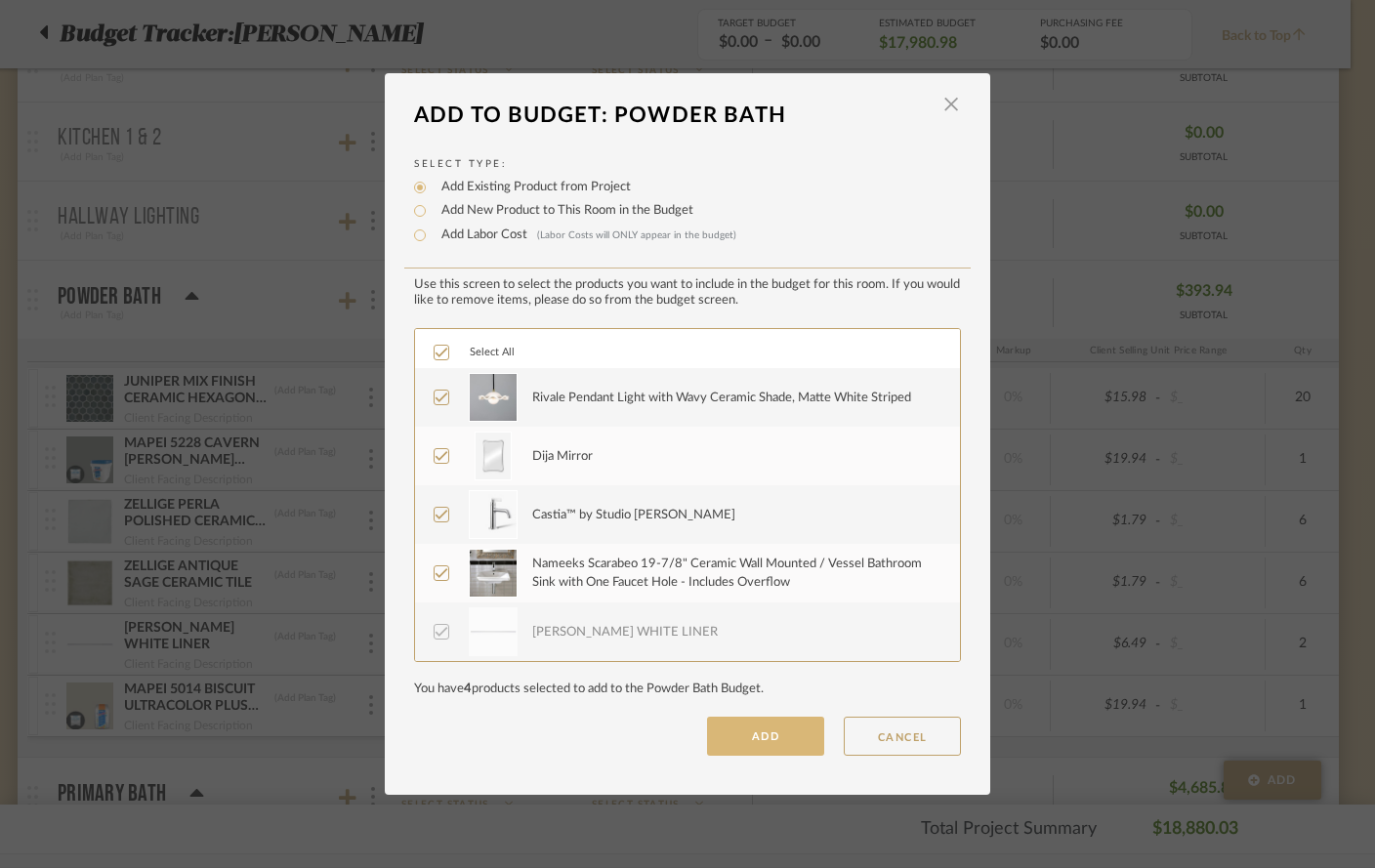 click on "ADD" at bounding box center [766, 736] 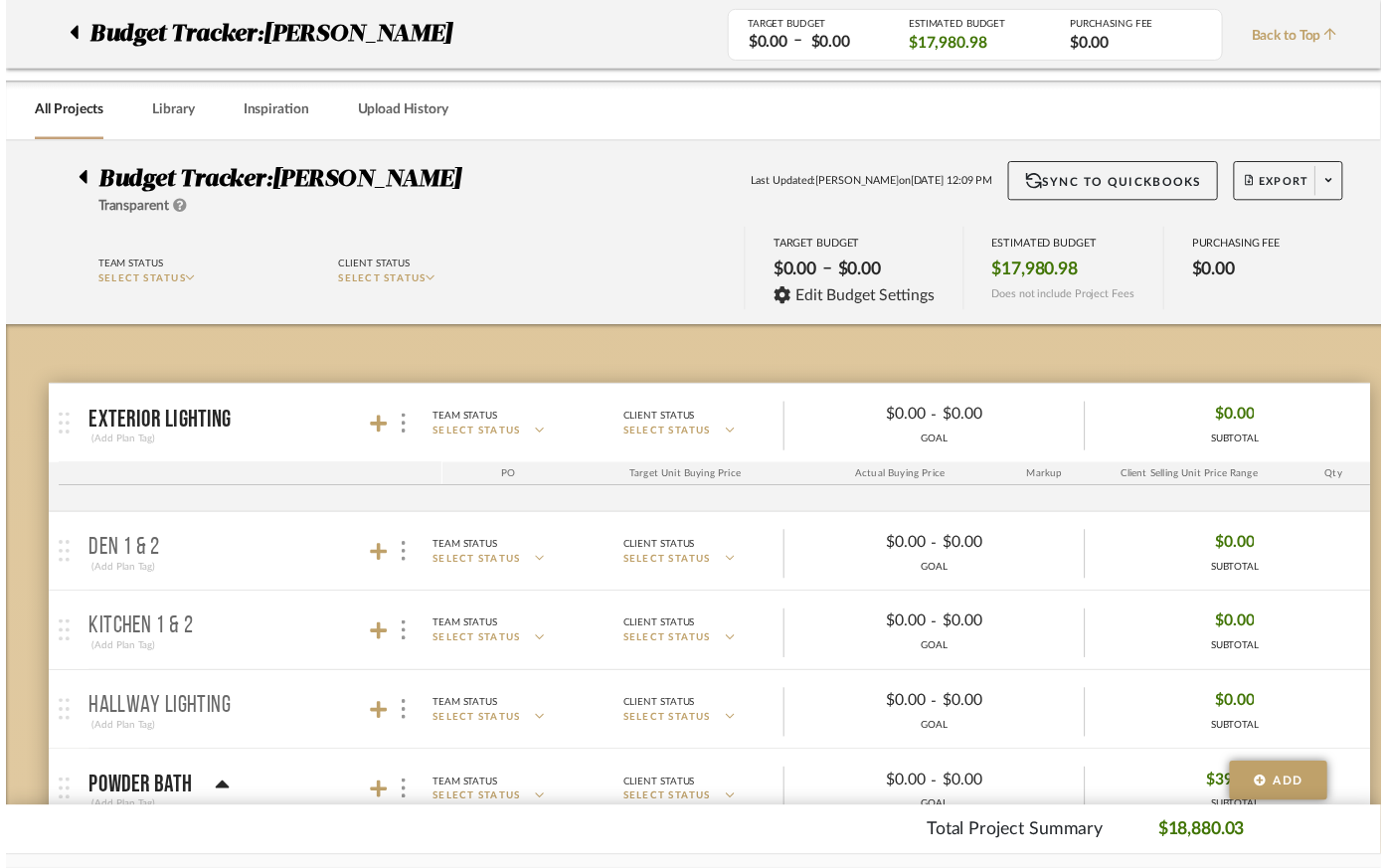 scroll, scrollTop: 497, scrollLeft: 25, axis: both 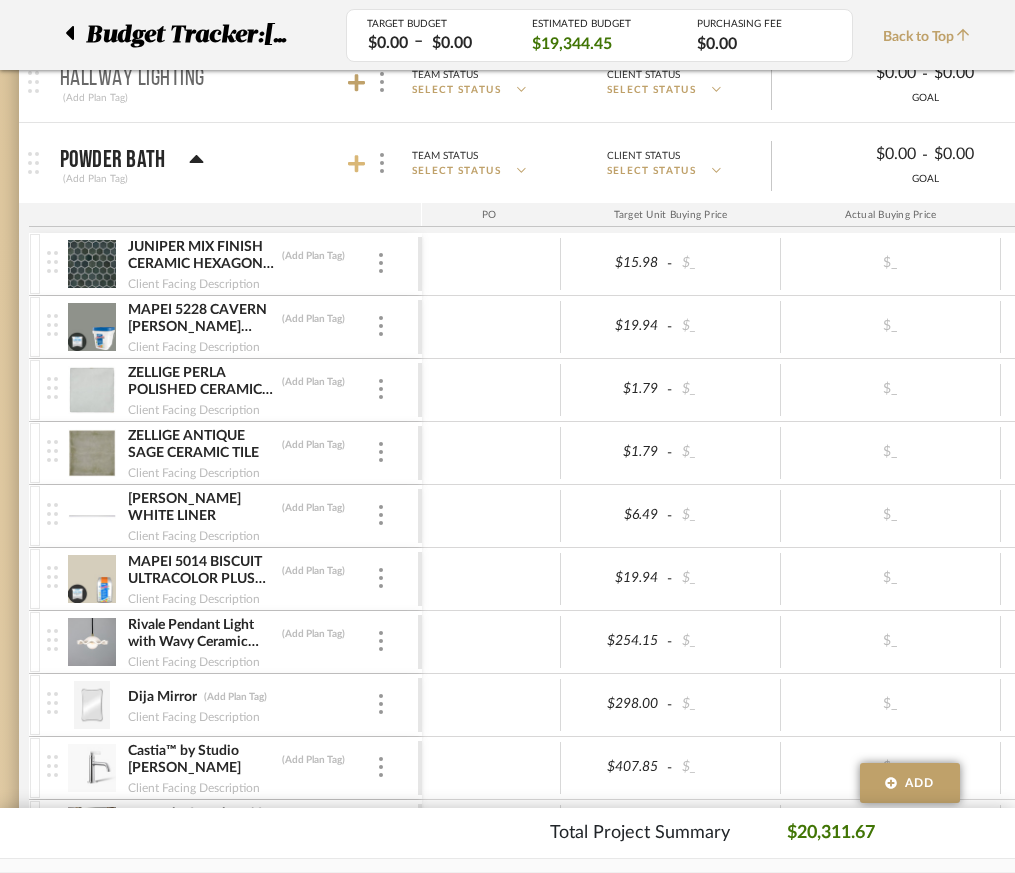 click 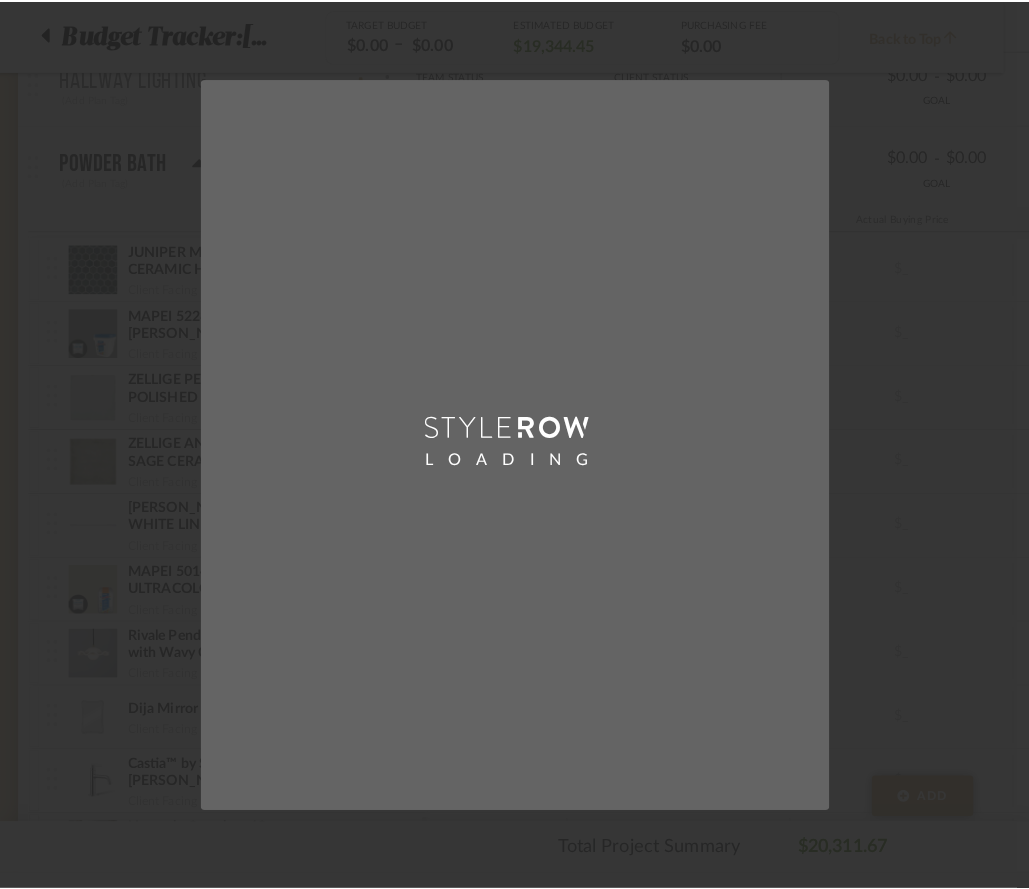 scroll, scrollTop: 0, scrollLeft: 0, axis: both 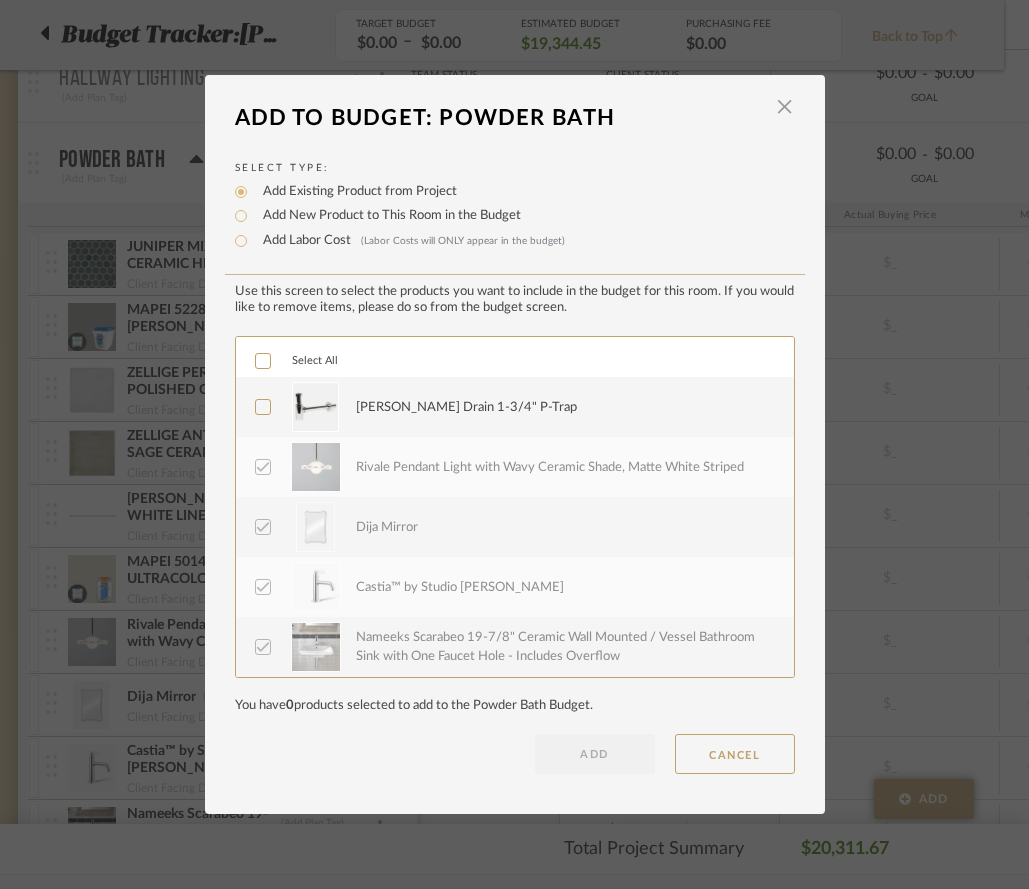 click 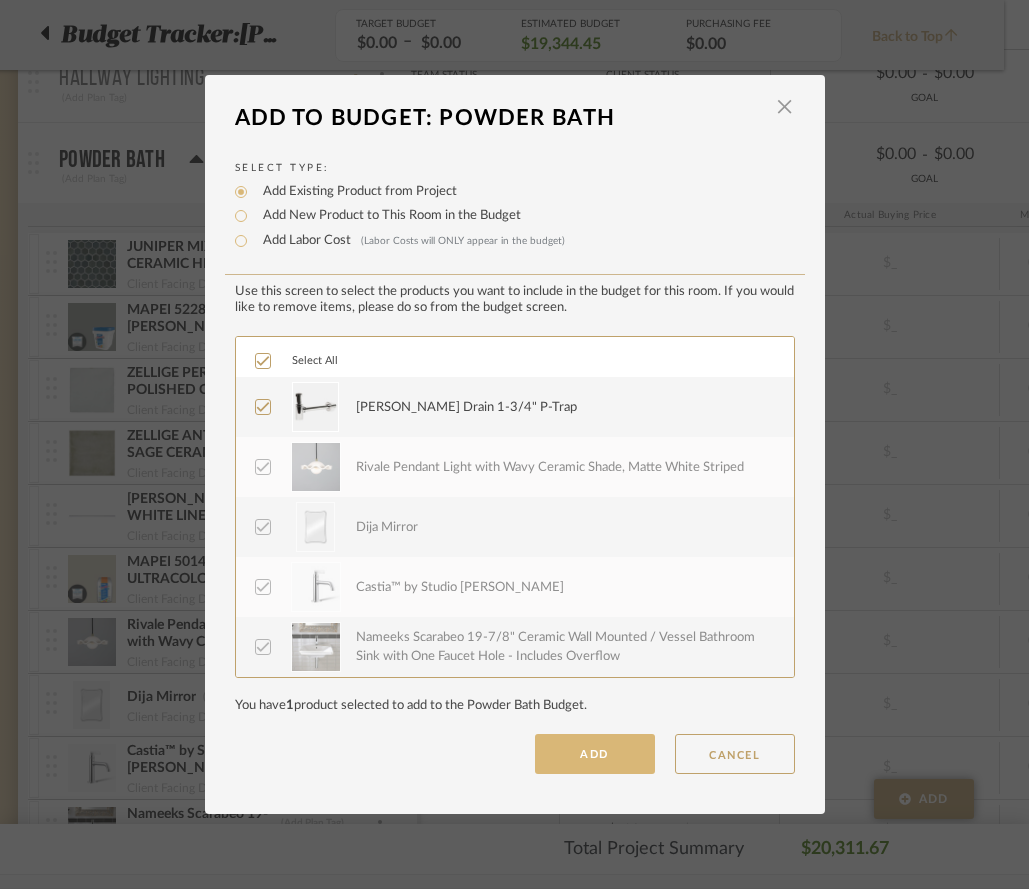 click on "ADD" at bounding box center [595, 754] 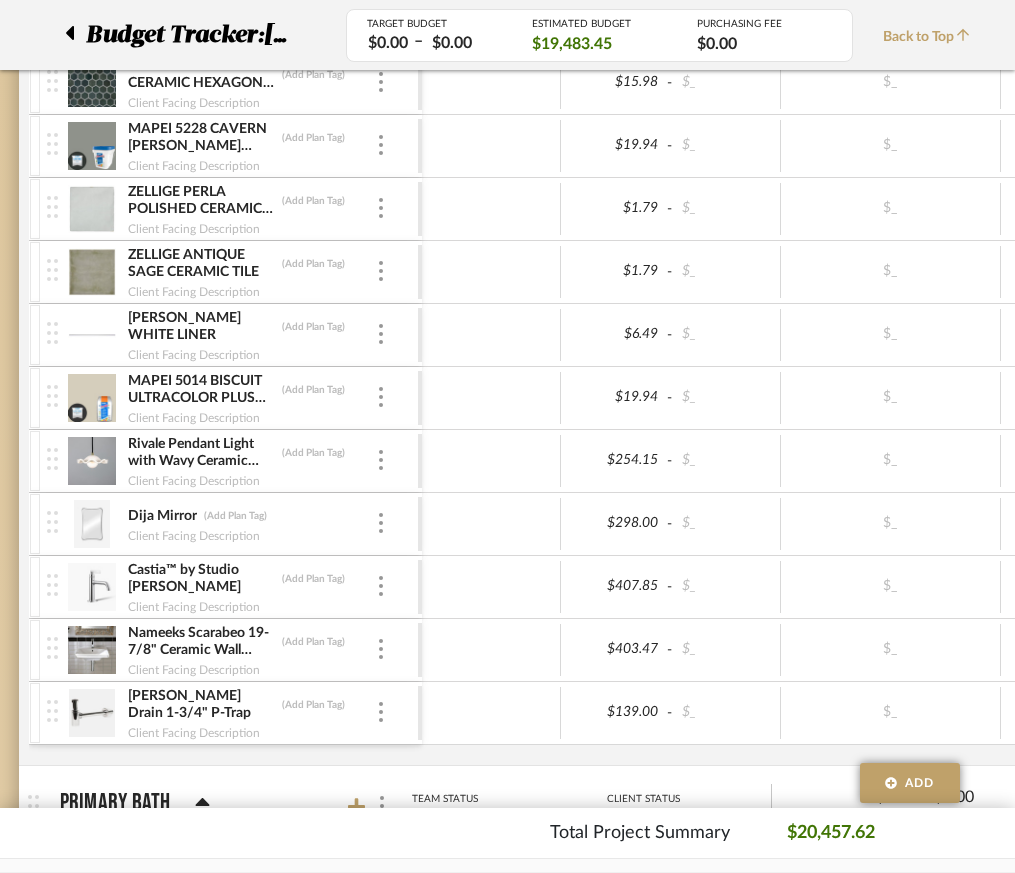 scroll, scrollTop: 732, scrollLeft: 25, axis: both 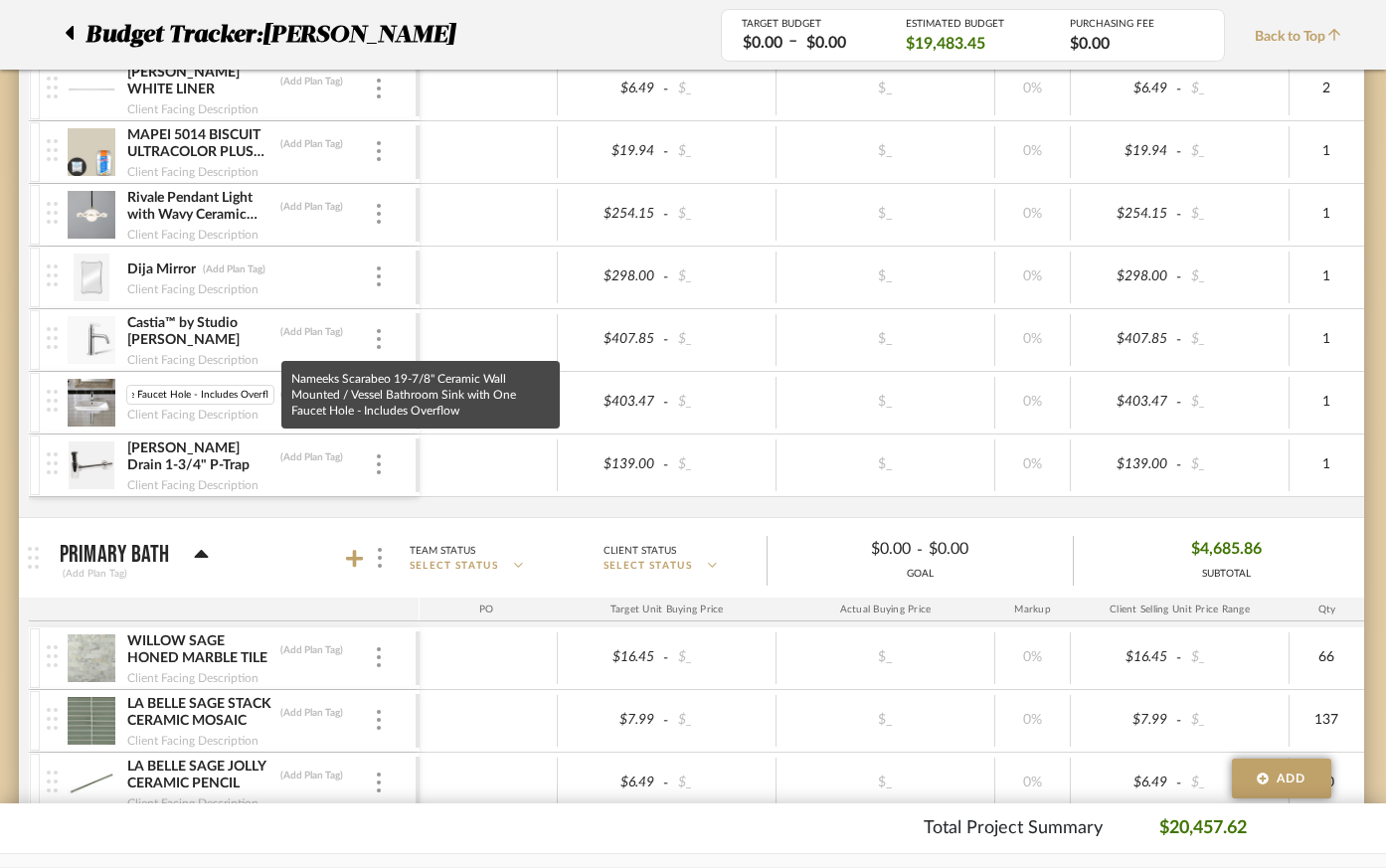 click on "Nameeks Scarabeo 19-7/8" Ceramic Wall Mounted / Vessel Bathroom Sink with One Faucet Hole - Includes Overflow" at bounding box center (200, 395) 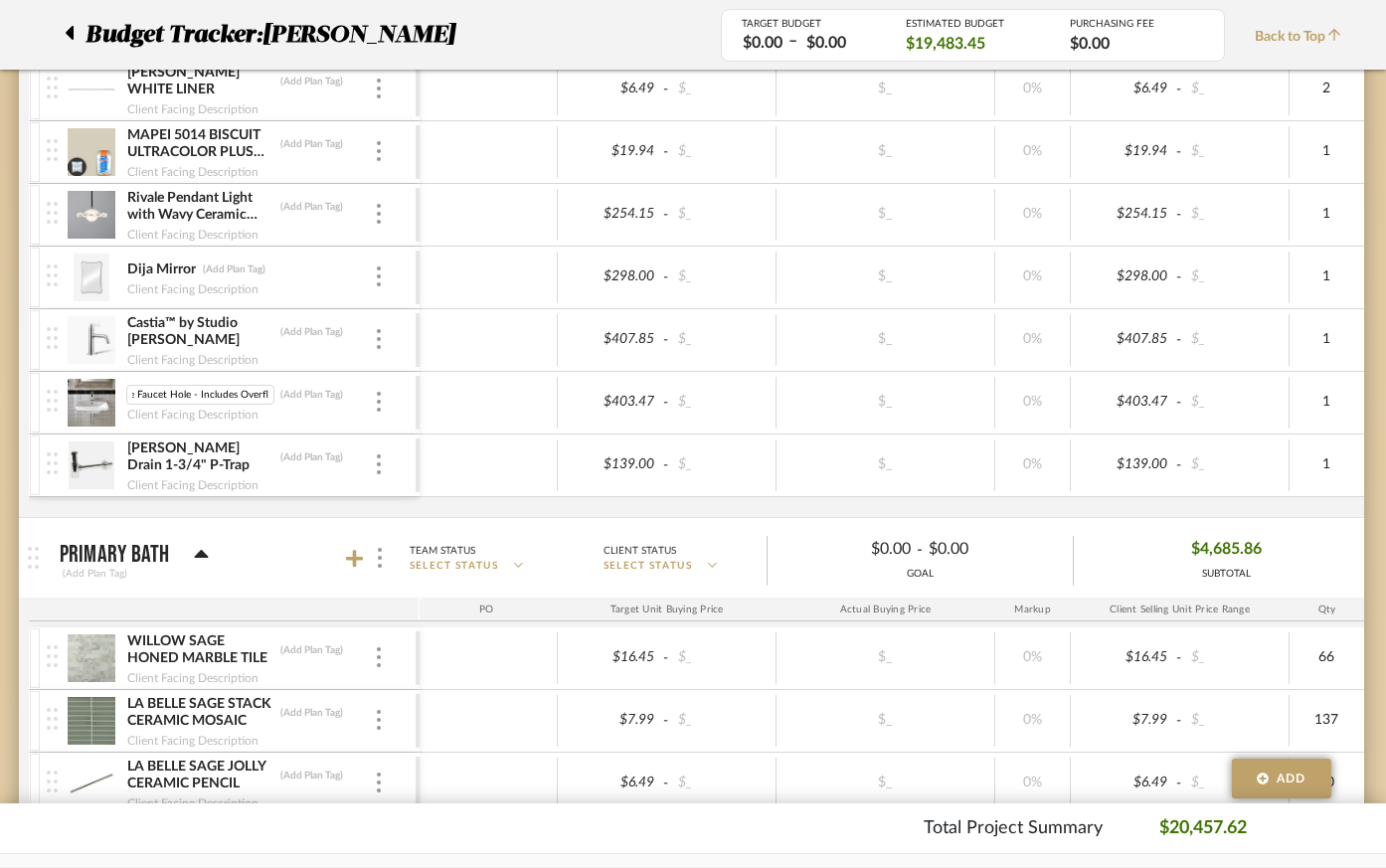 scroll, scrollTop: 0, scrollLeft: 0, axis: both 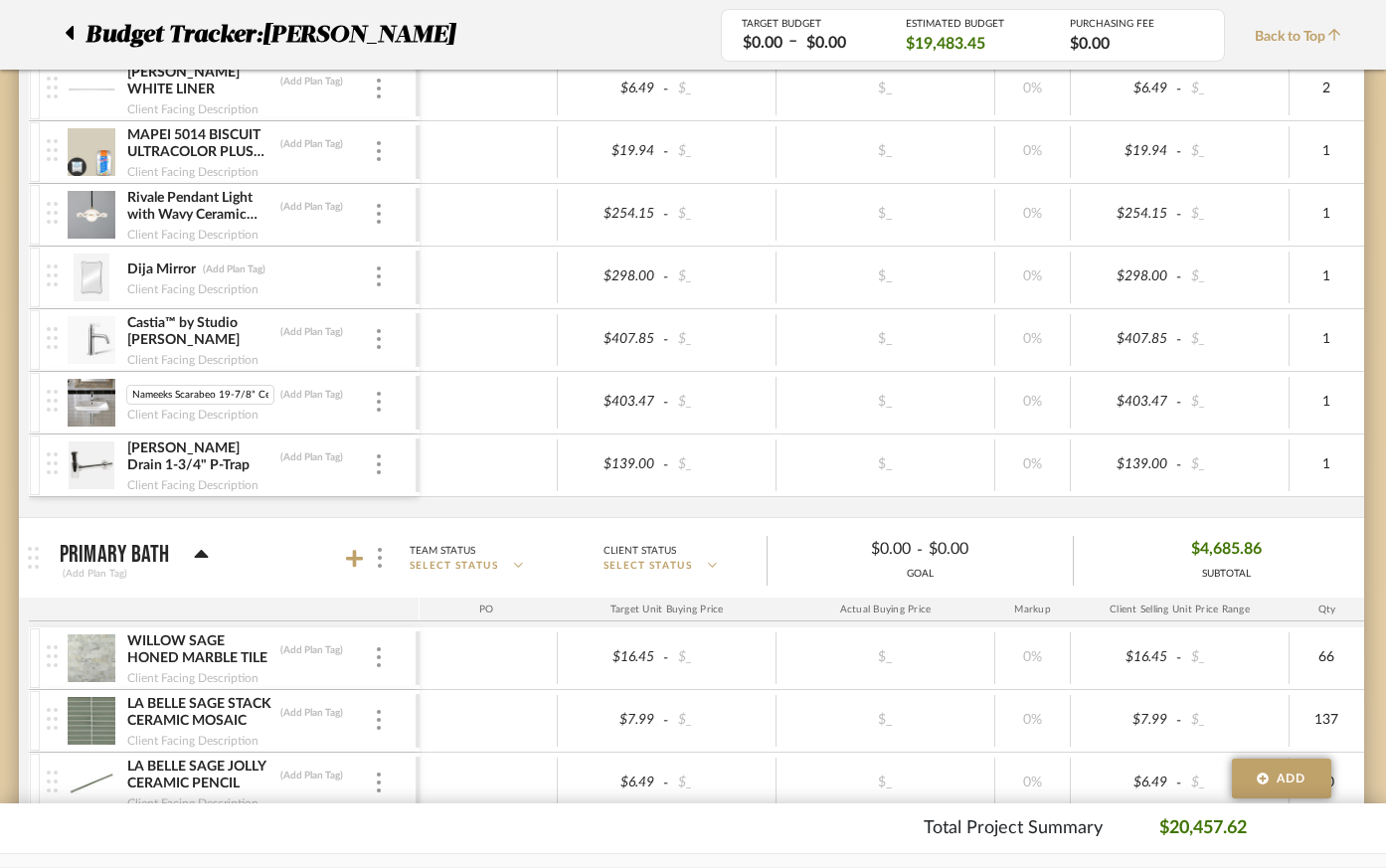 drag, startPoint x: 161, startPoint y: 394, endPoint x: 106, endPoint y: 388, distance: 55.326305 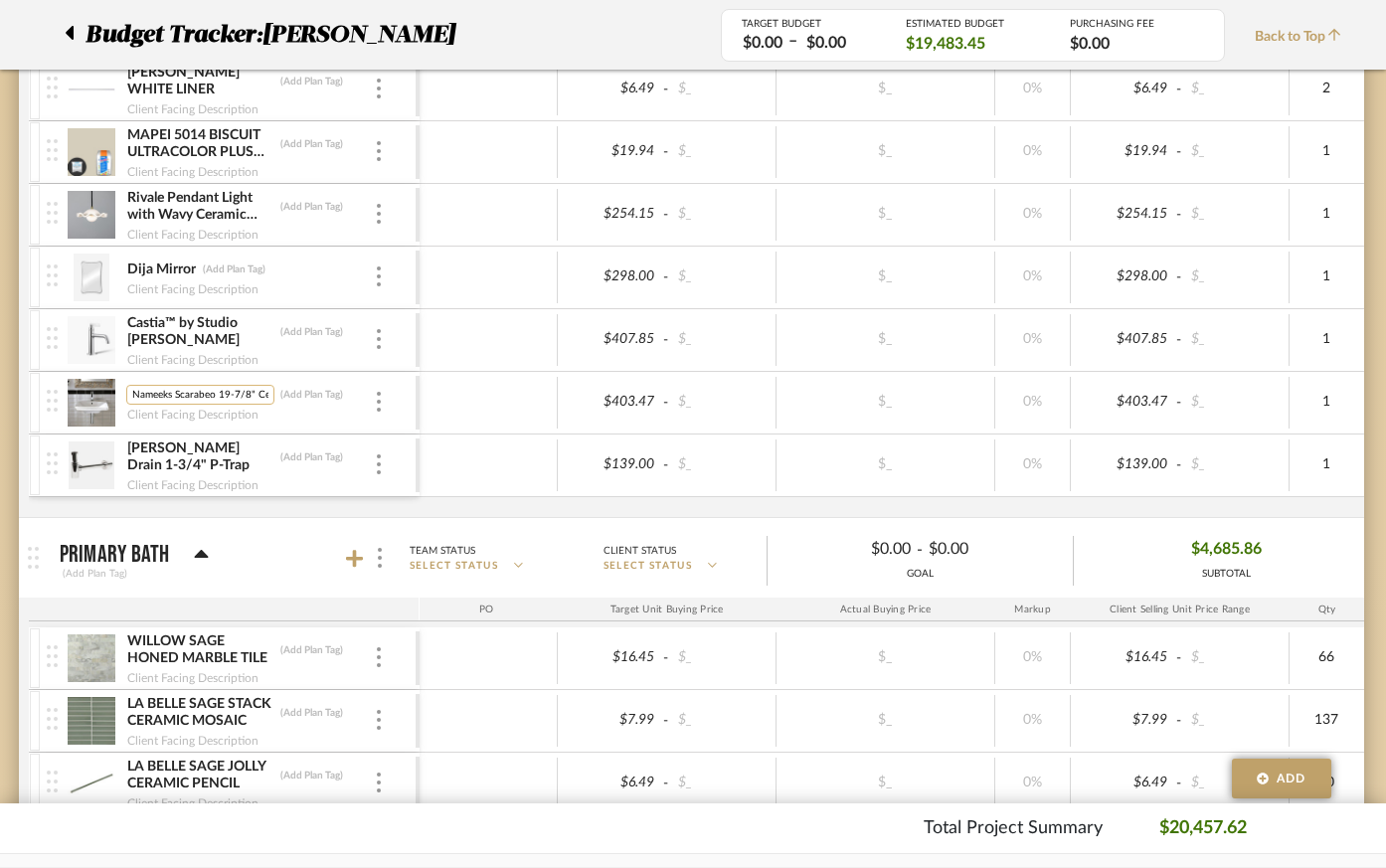 click on "Nameeks Scarabeo 19-7/8" Ceramic Wall Mounted / Vessel Bathroom Sink with One Faucet Hole - Includes Overflow" at bounding box center [200, 395] 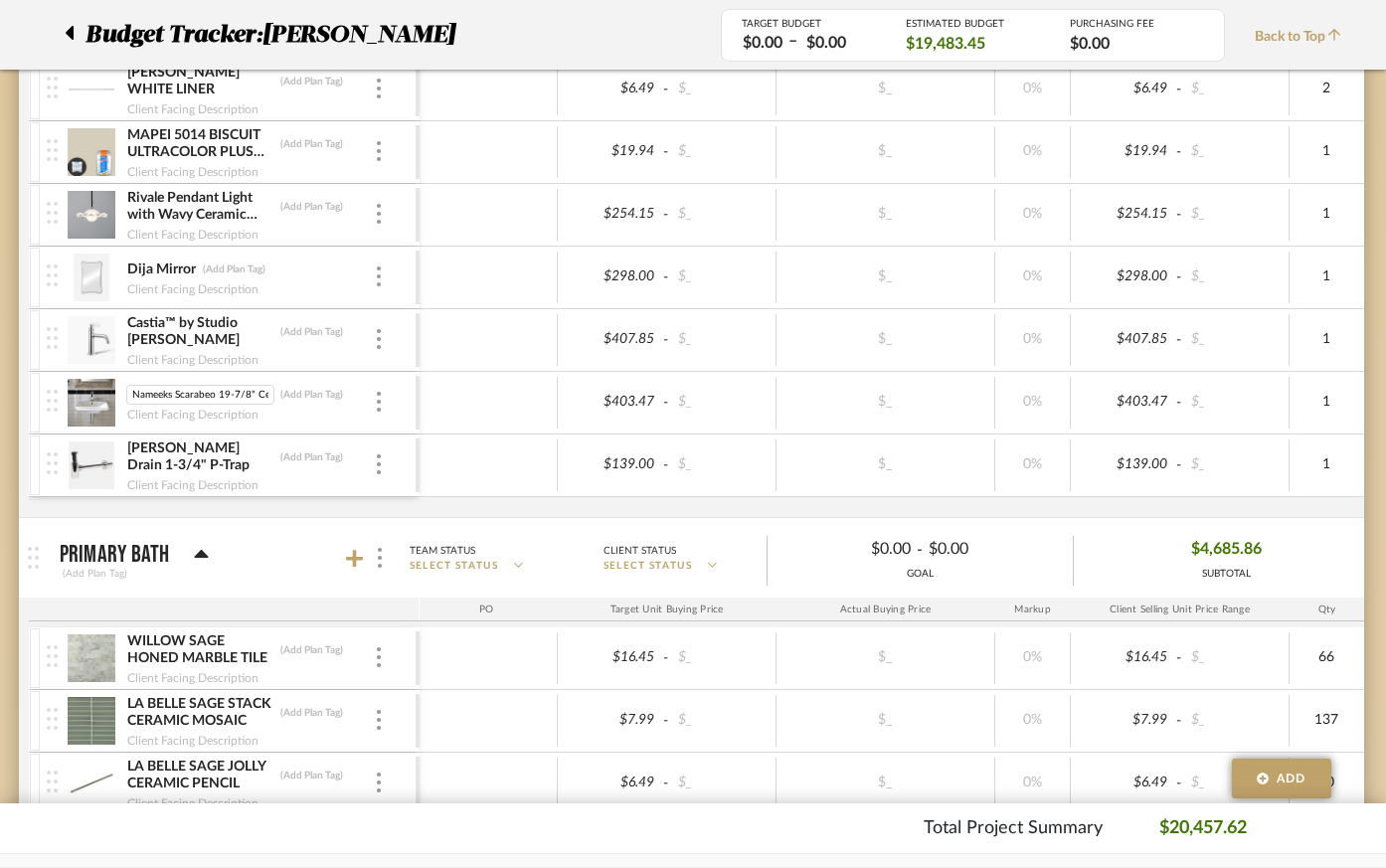 drag, startPoint x: 216, startPoint y: 395, endPoint x: 111, endPoint y: 396, distance: 105.00476 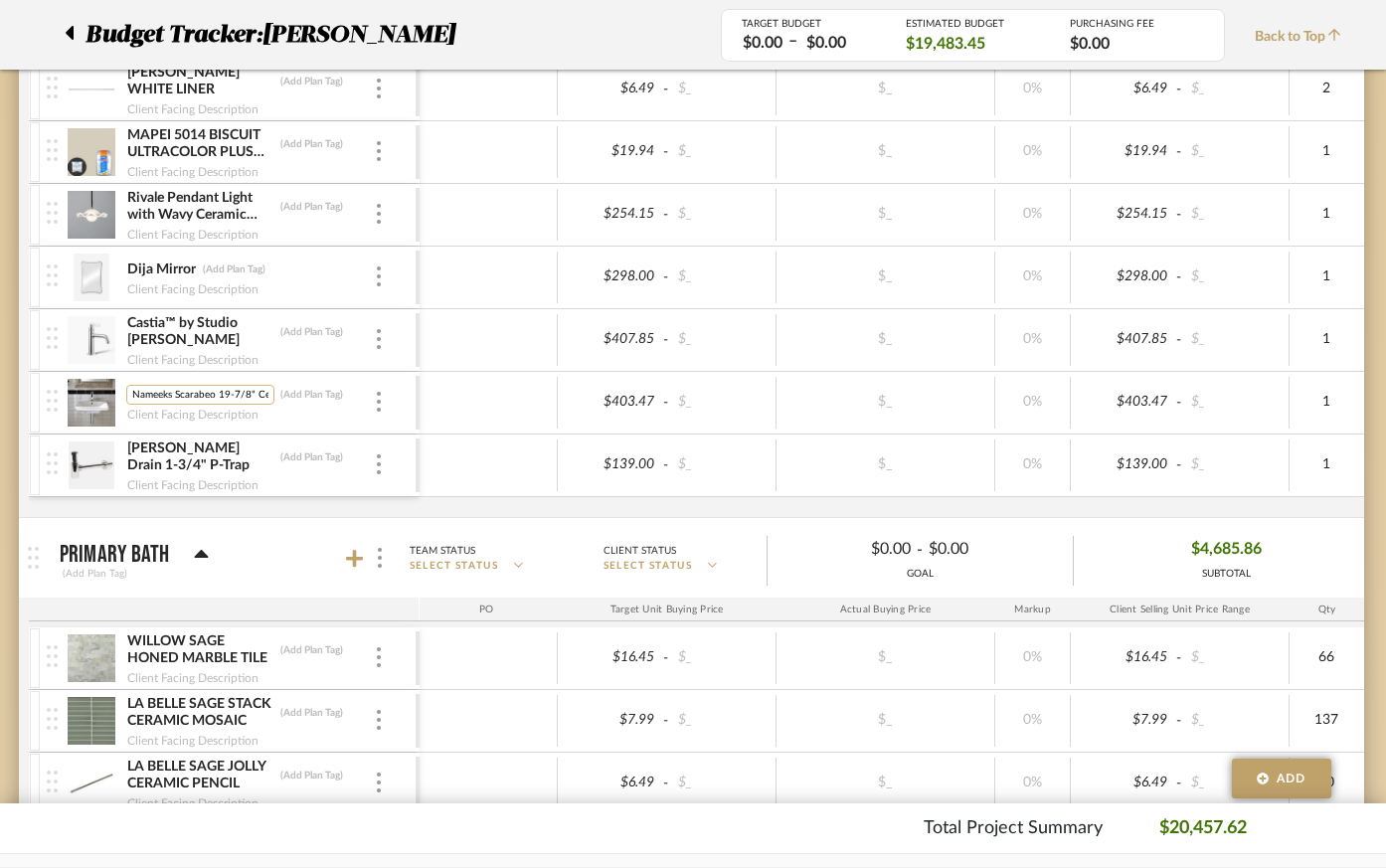 drag, startPoint x: 236, startPoint y: 393, endPoint x: 131, endPoint y: 393, distance: 105 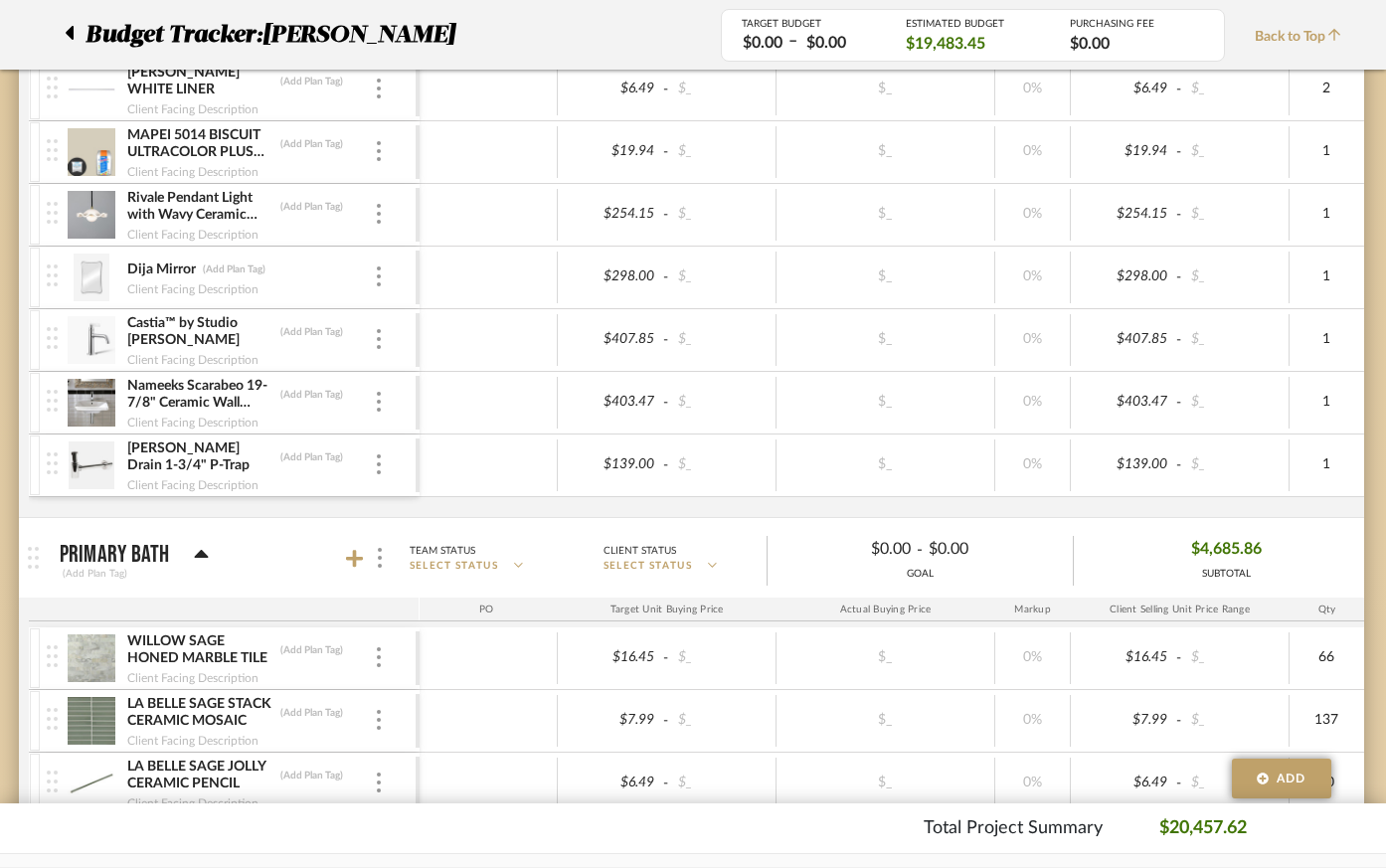 click on "Edy Sink Drain 1-3/4" P-Trap   (Add Plan Tag)   Client Facing Description" at bounding box center [250, 465] 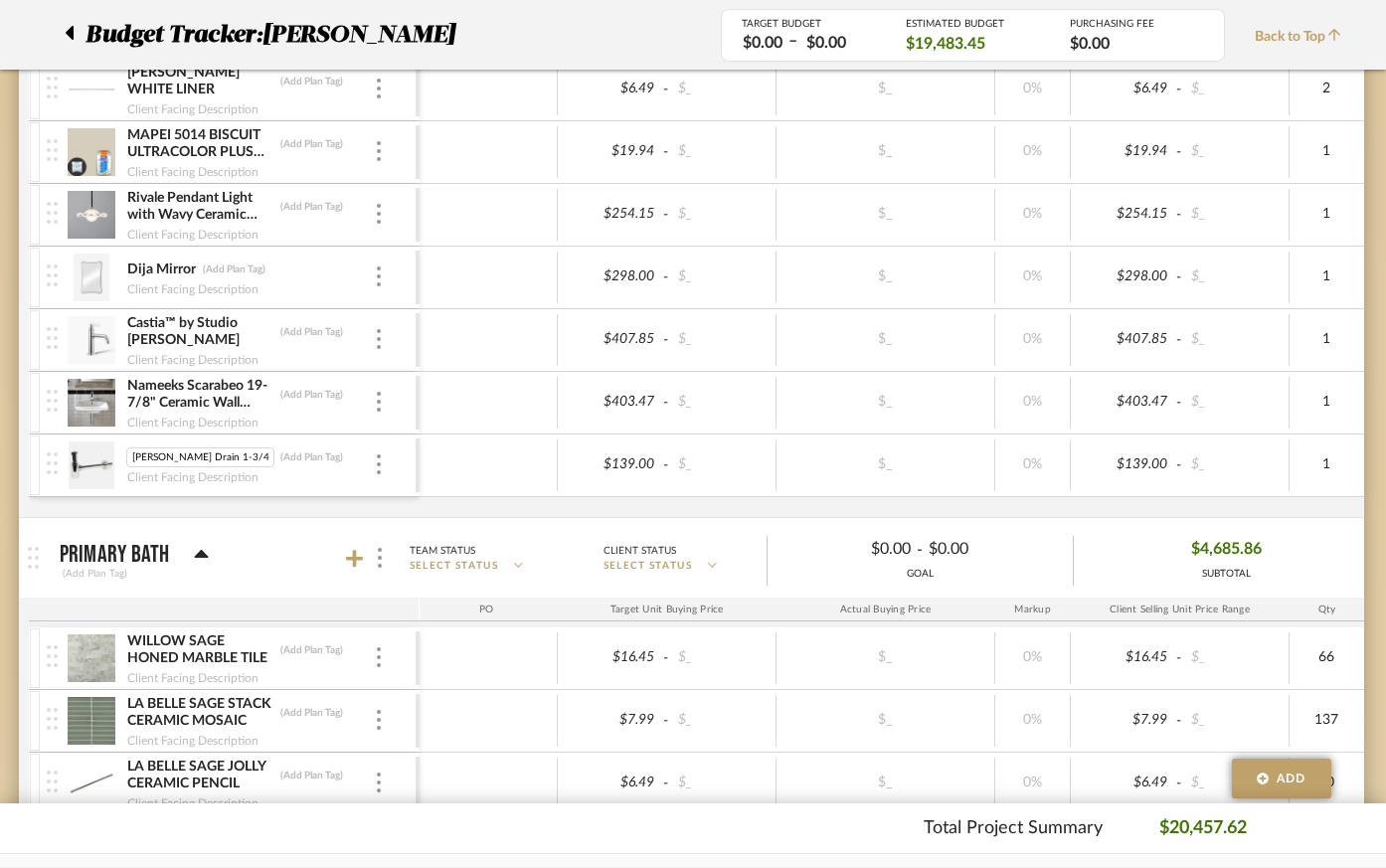 scroll, scrollTop: 0, scrollLeft: 2, axis: horizontal 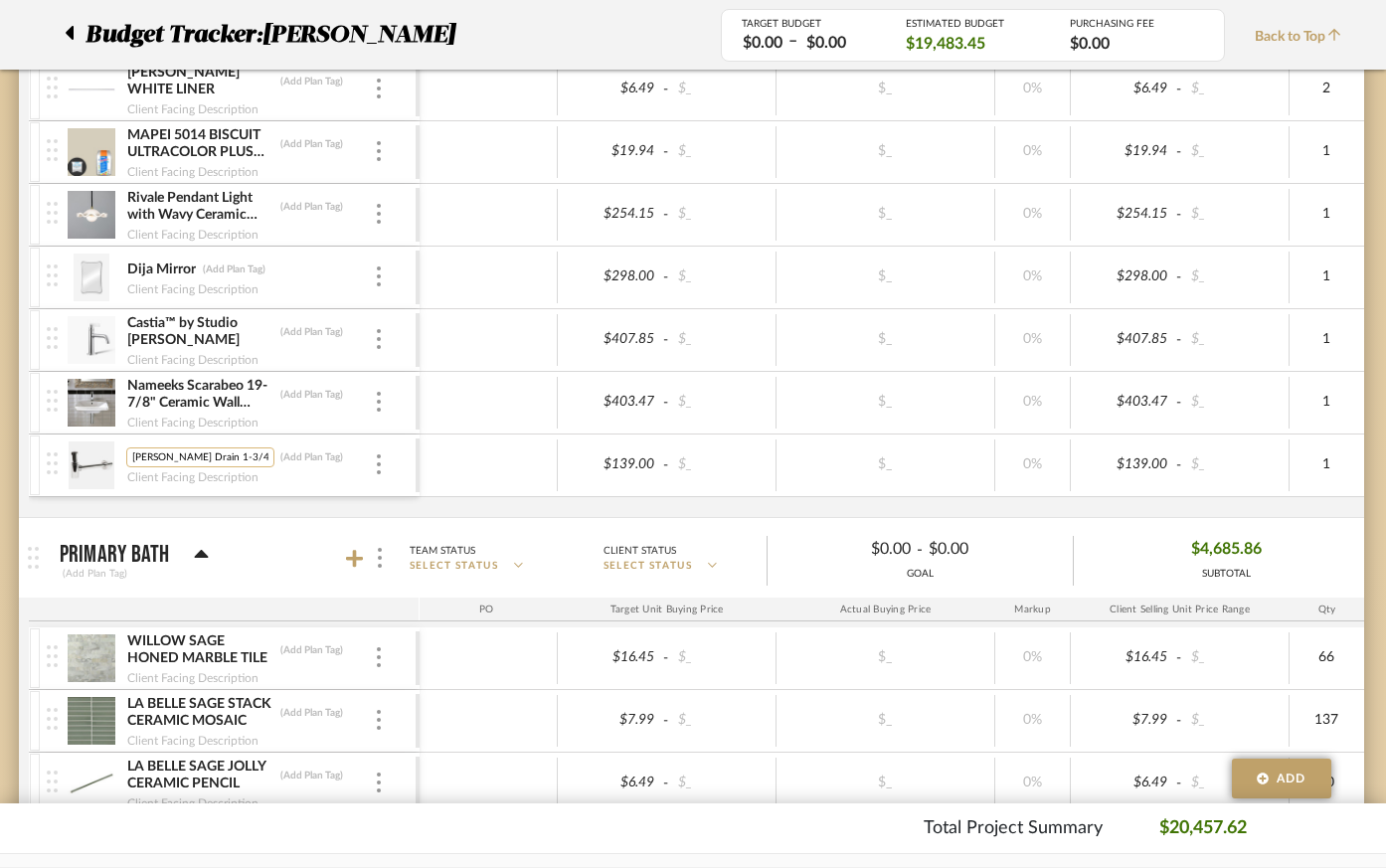 drag, startPoint x: 226, startPoint y: 454, endPoint x: 124, endPoint y: 453, distance: 102.0049 